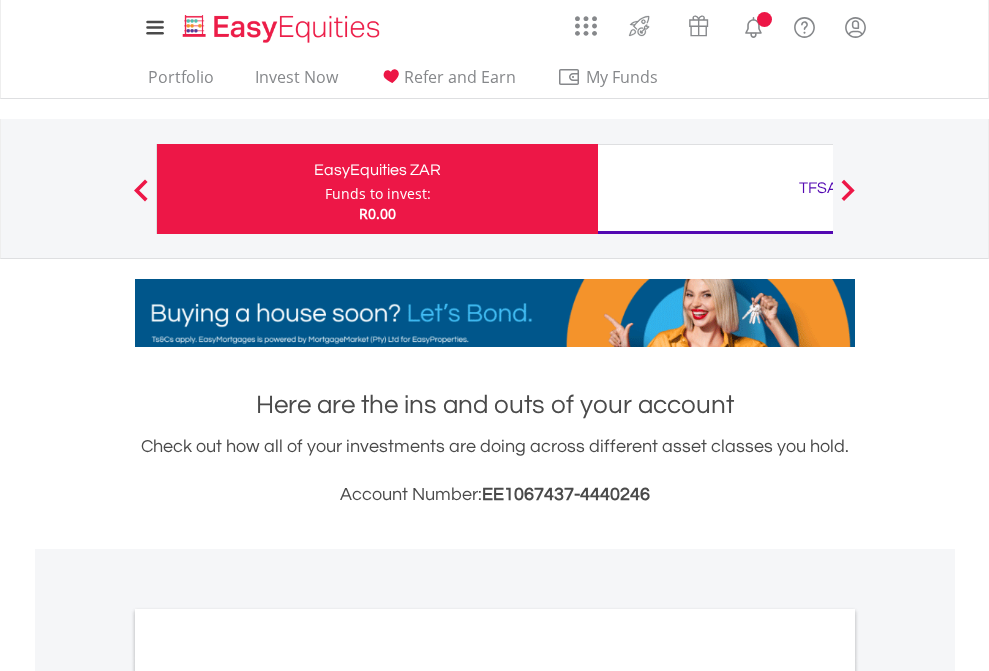 scroll, scrollTop: 0, scrollLeft: 0, axis: both 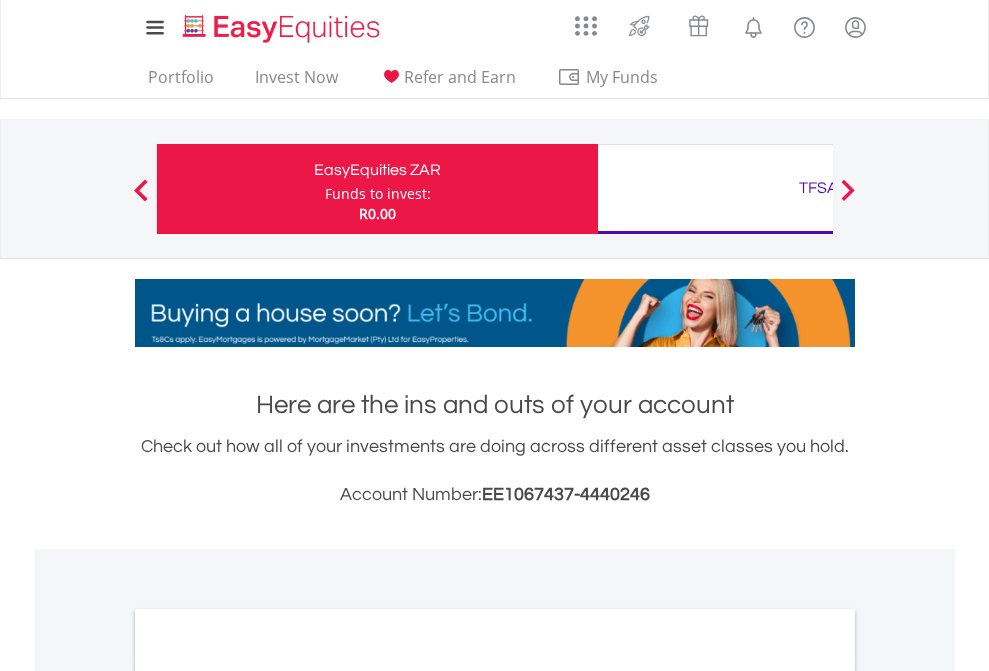 click on "Funds to invest:" at bounding box center (378, 194) 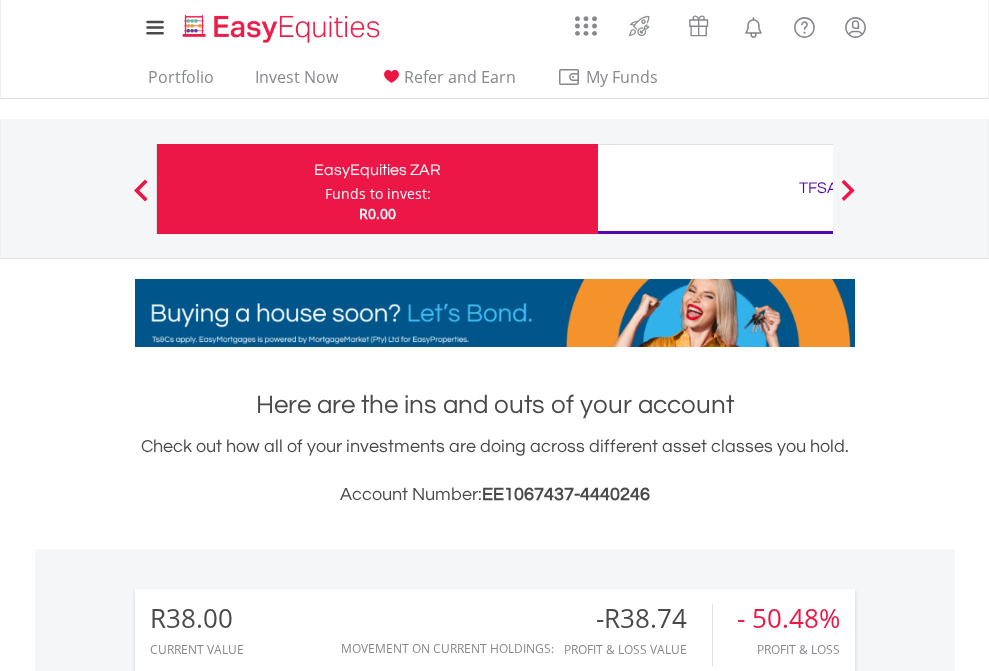 scroll, scrollTop: 999808, scrollLeft: 999687, axis: both 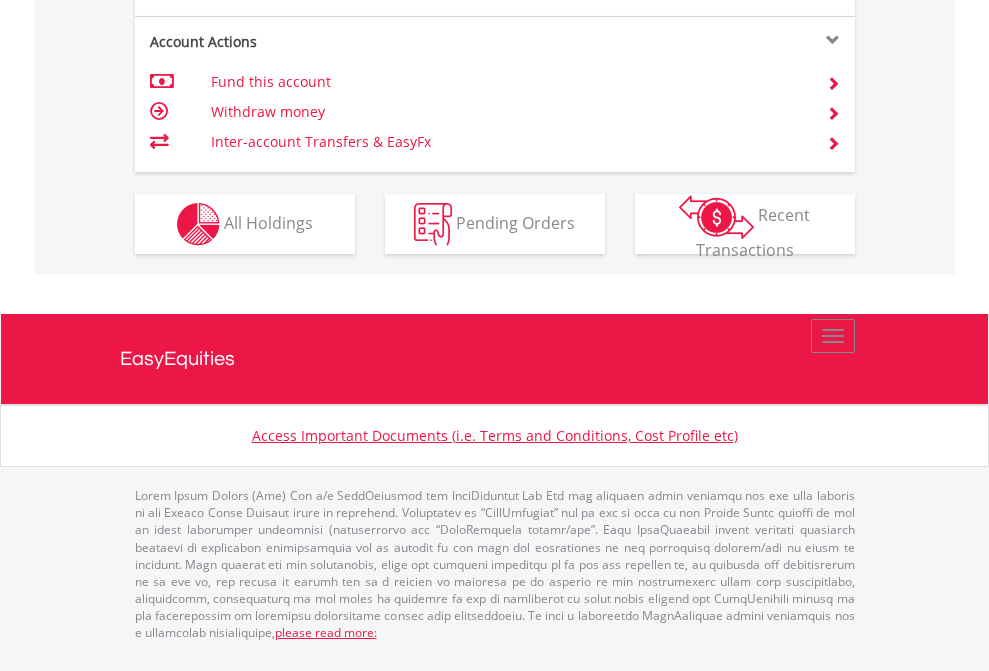 click on "Investment types" at bounding box center [706, -337] 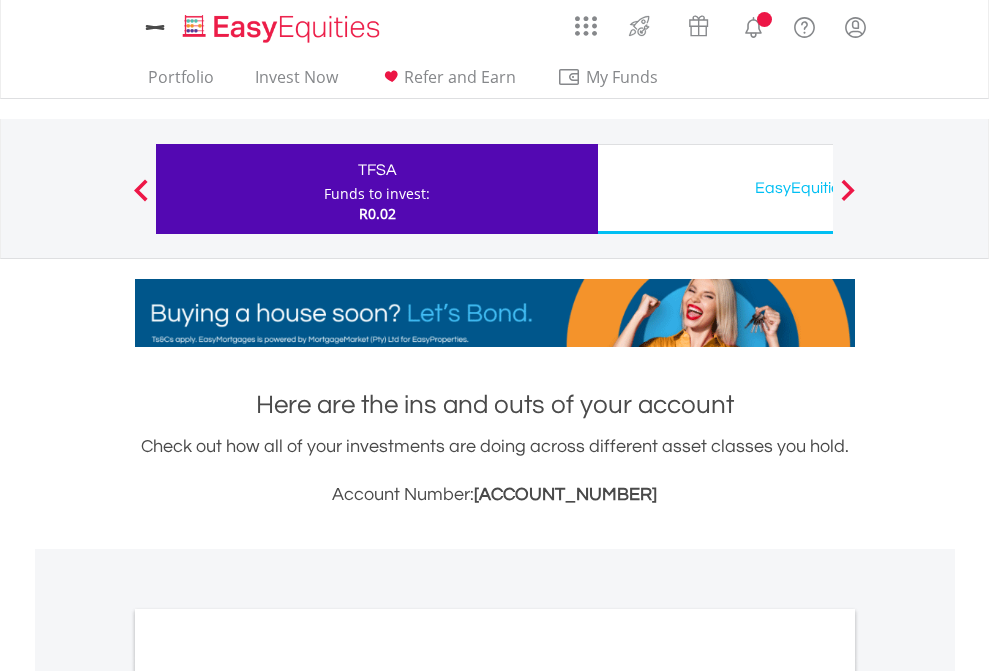 scroll, scrollTop: 0, scrollLeft: 0, axis: both 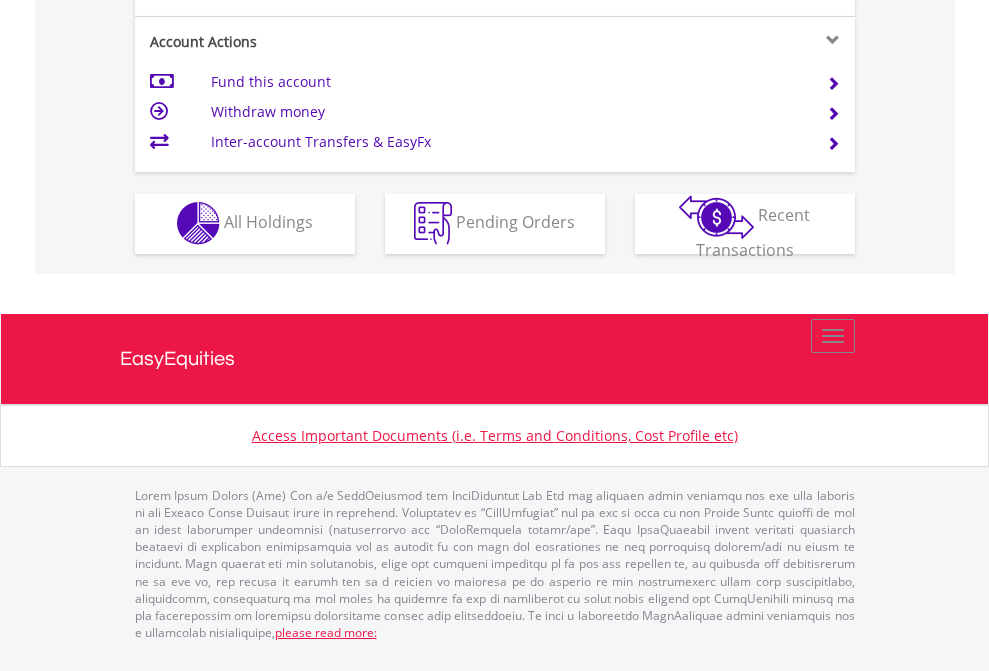 click on "Investment types" at bounding box center [706, -353] 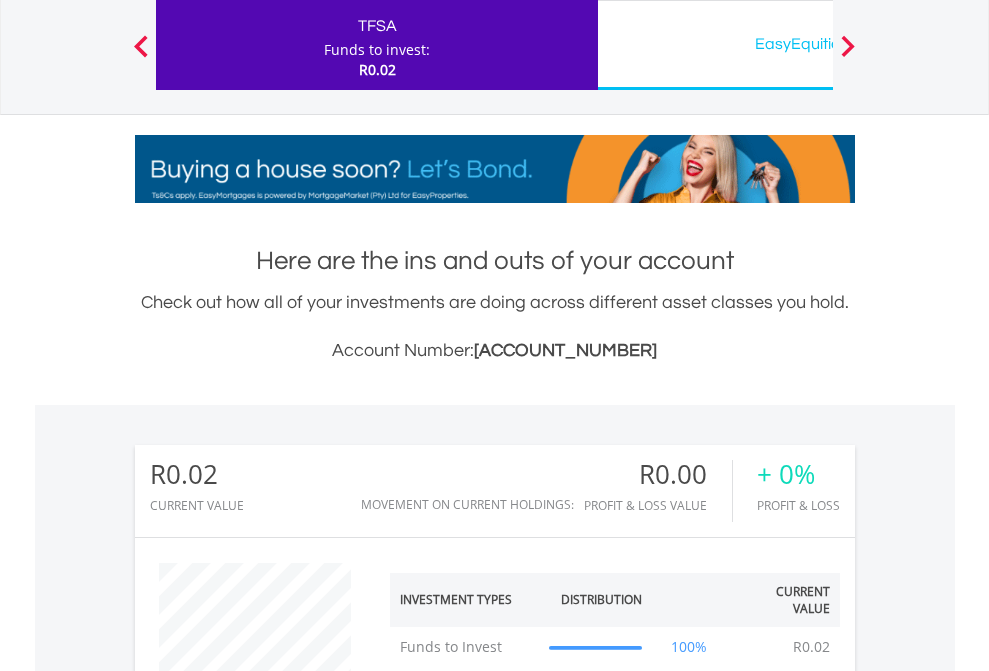 click on "EasyEquities USD" at bounding box center (818, 44) 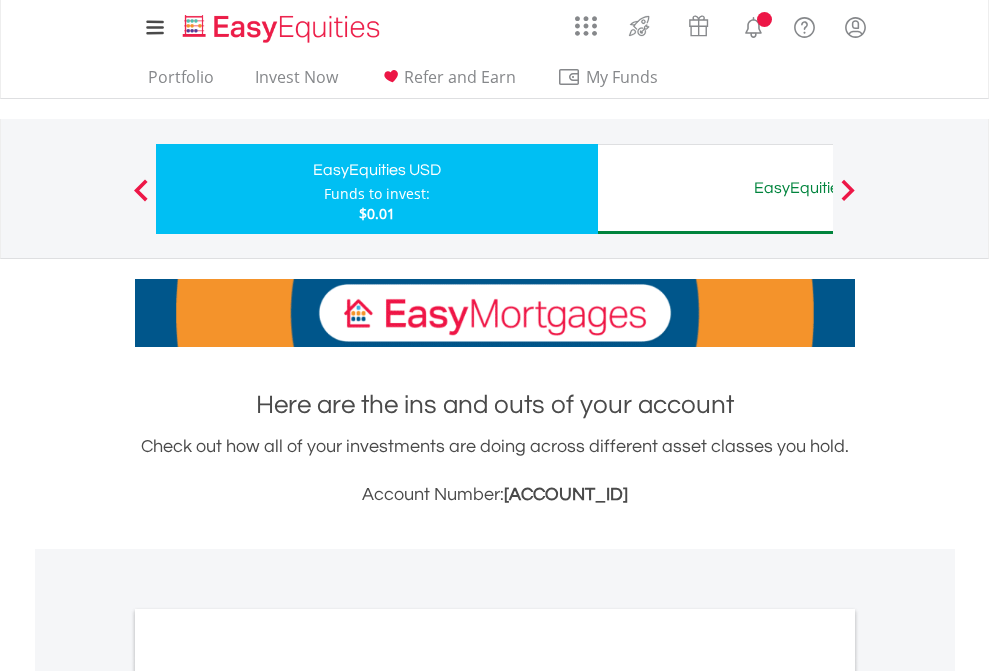 scroll, scrollTop: 0, scrollLeft: 0, axis: both 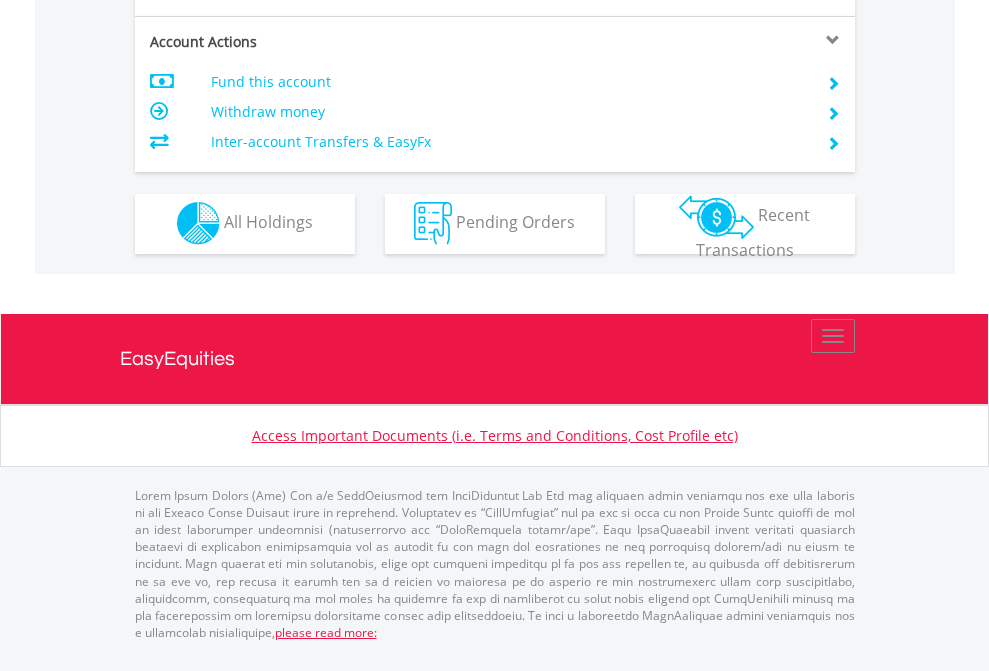 click on "Investment types" at bounding box center [706, -353] 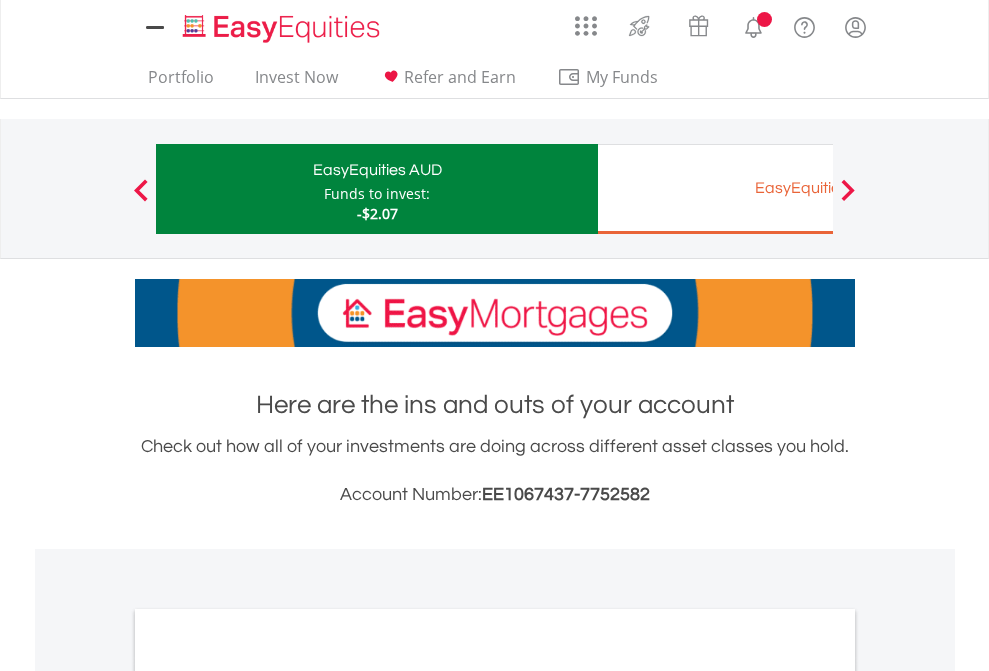 scroll, scrollTop: 0, scrollLeft: 0, axis: both 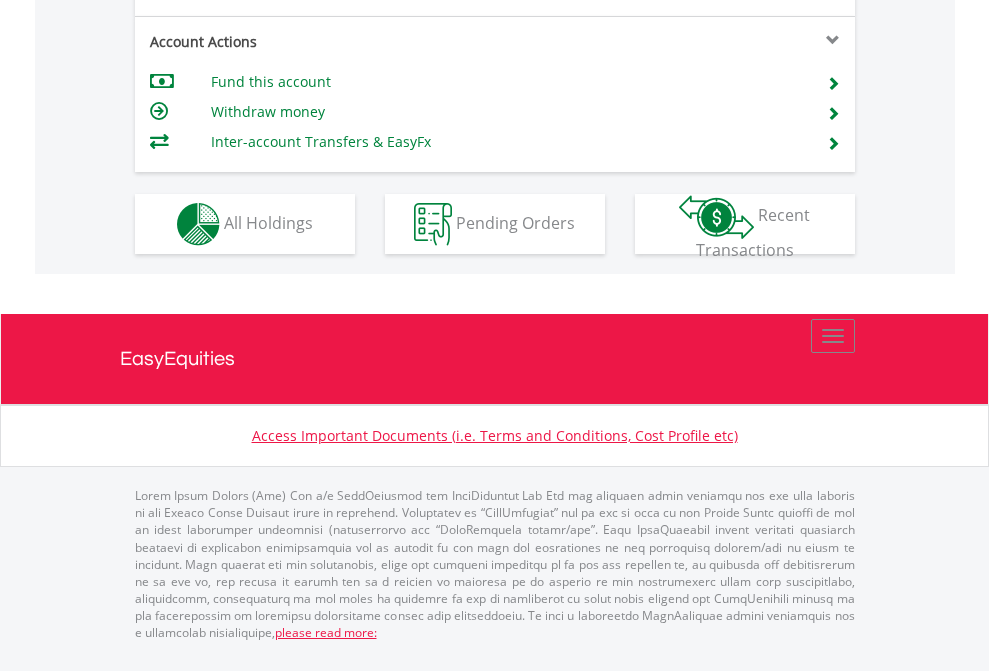 click on "Investment types" at bounding box center [706, -337] 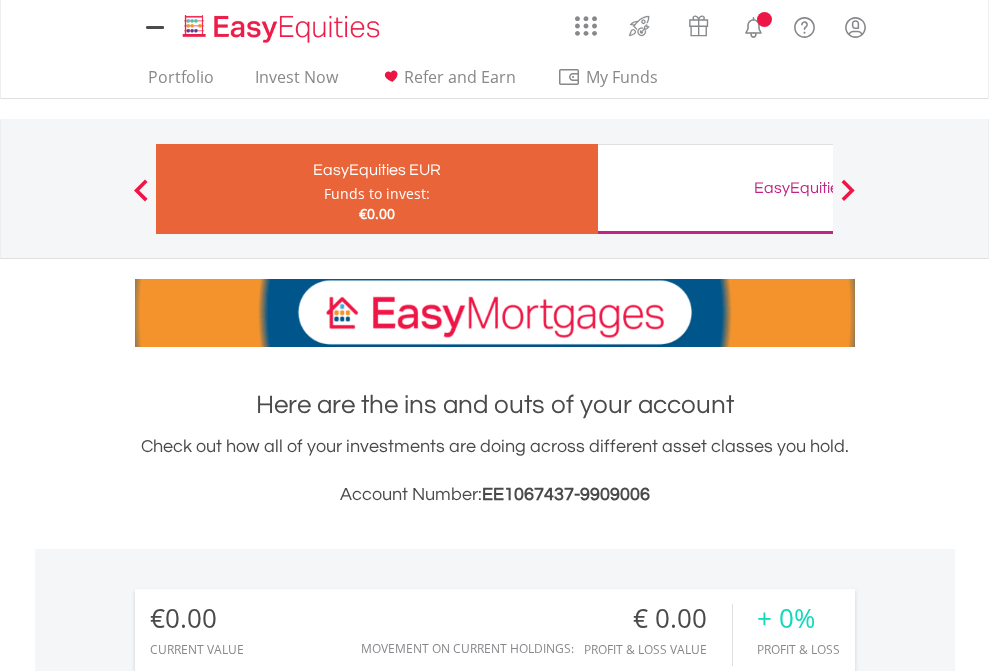 scroll, scrollTop: 0, scrollLeft: 0, axis: both 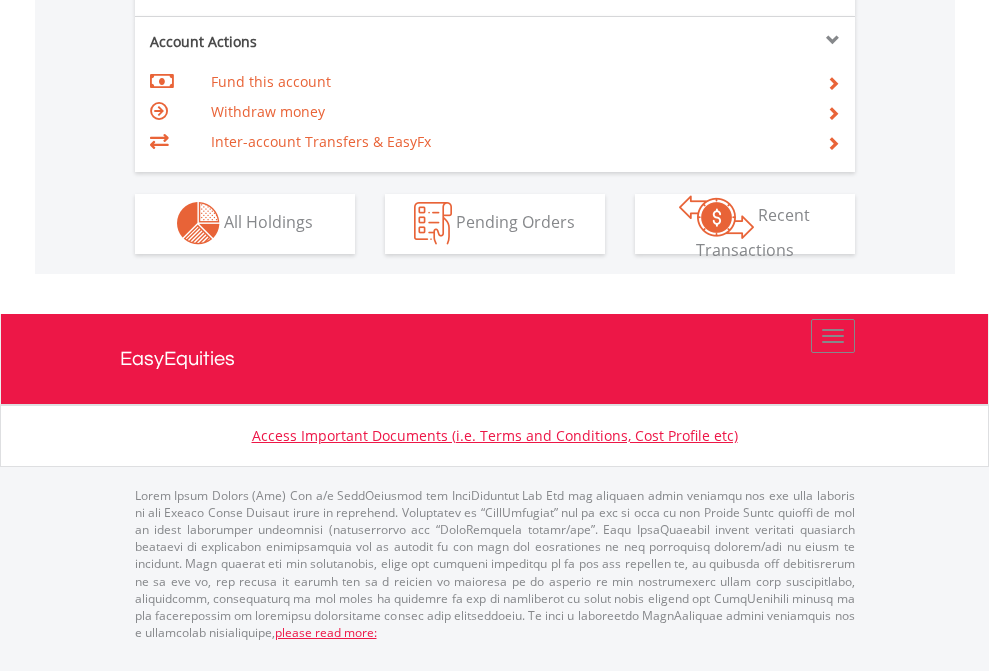 click on "Investment types" at bounding box center [706, -353] 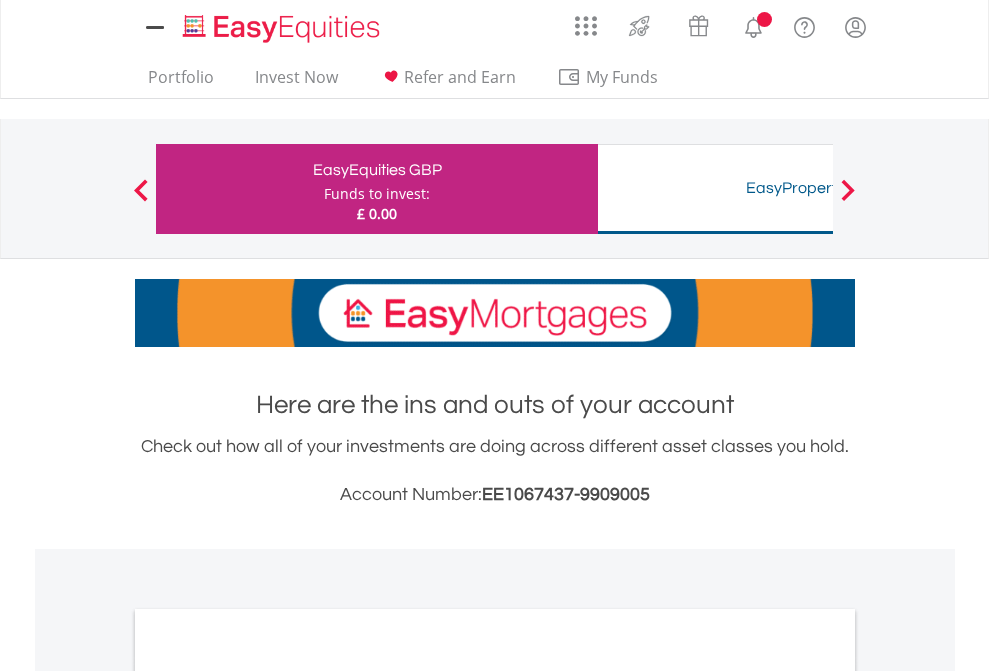scroll, scrollTop: 0, scrollLeft: 0, axis: both 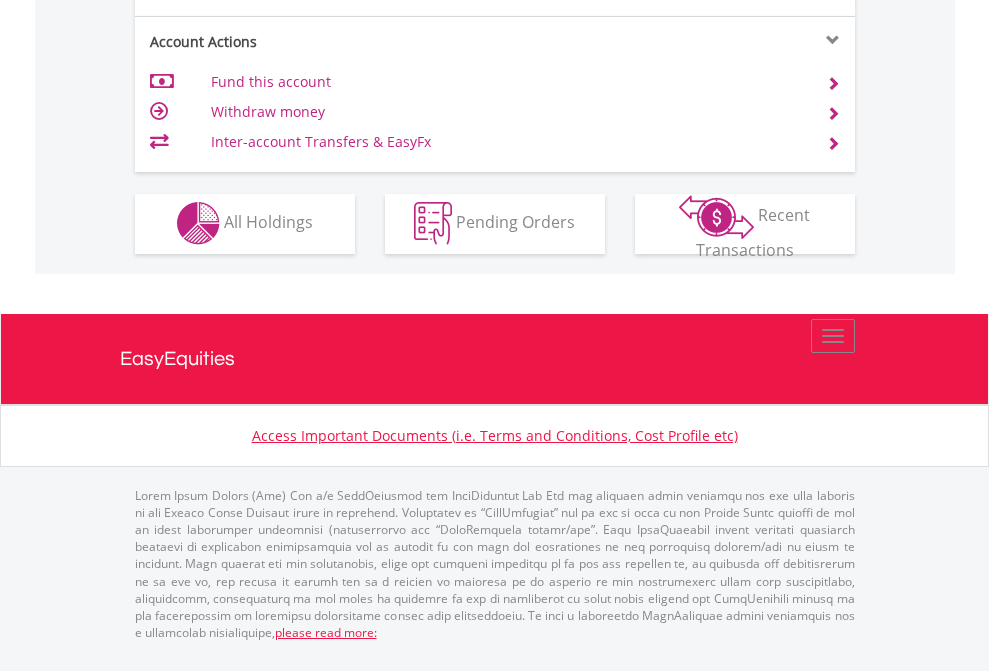 click on "Investment types" at bounding box center (706, -353) 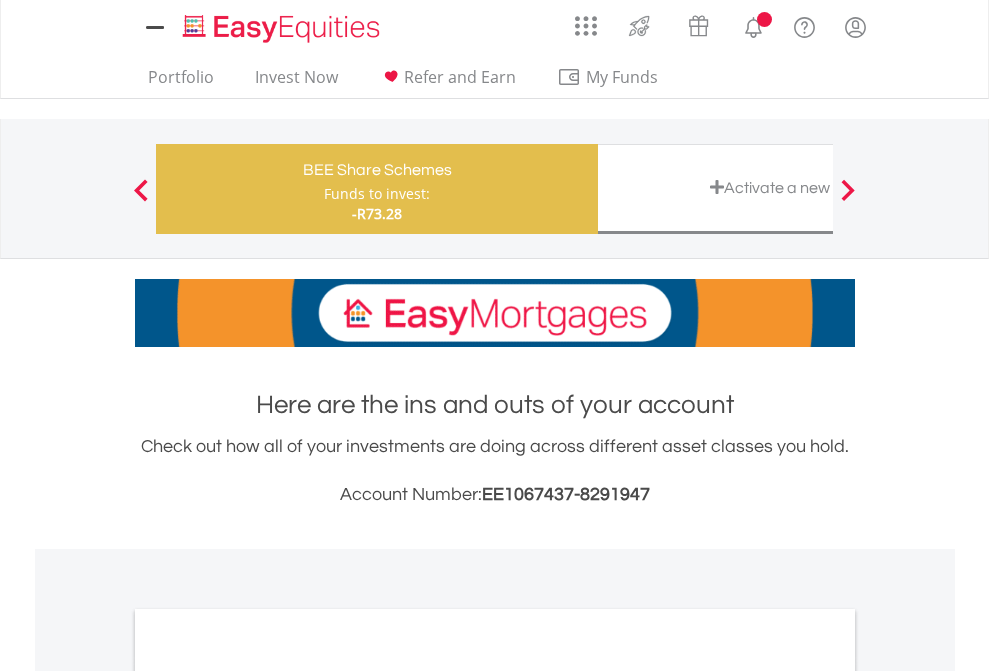 scroll, scrollTop: 0, scrollLeft: 0, axis: both 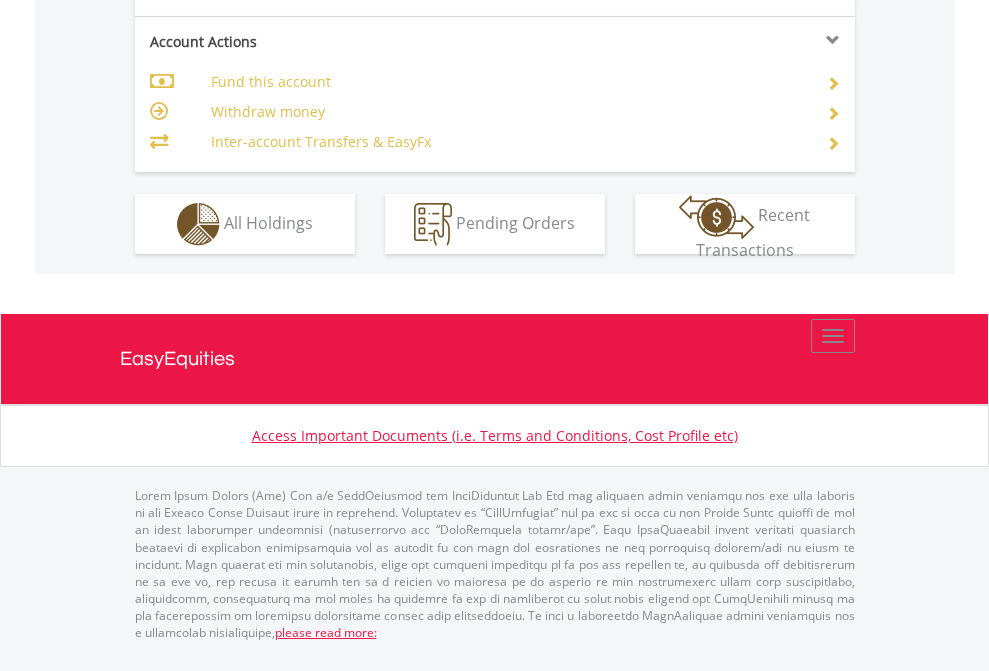 click on "Investment types" at bounding box center (706, -337) 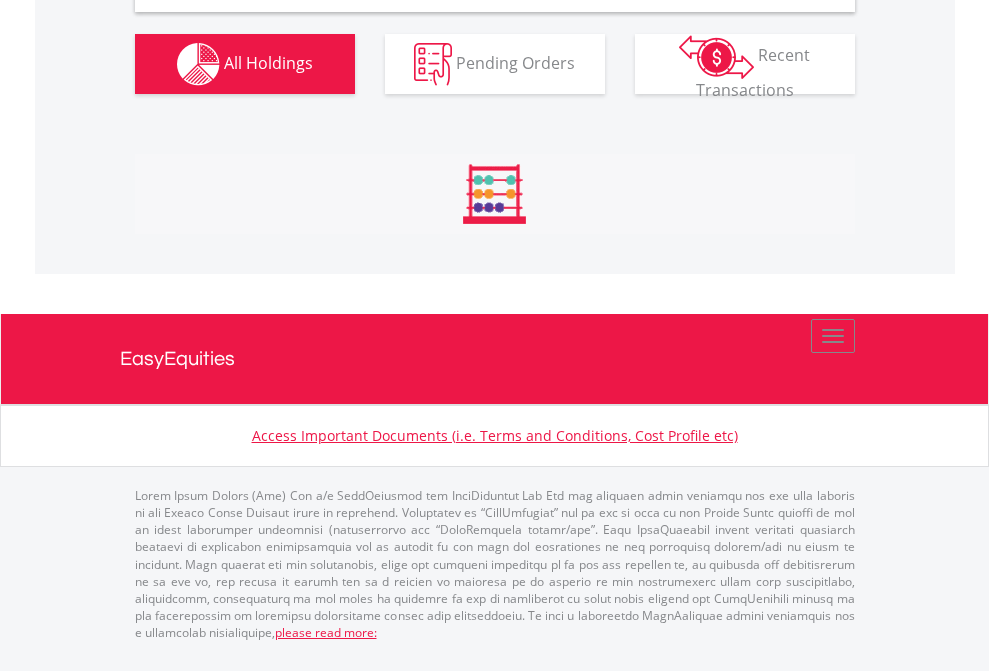 scroll, scrollTop: 1933, scrollLeft: 0, axis: vertical 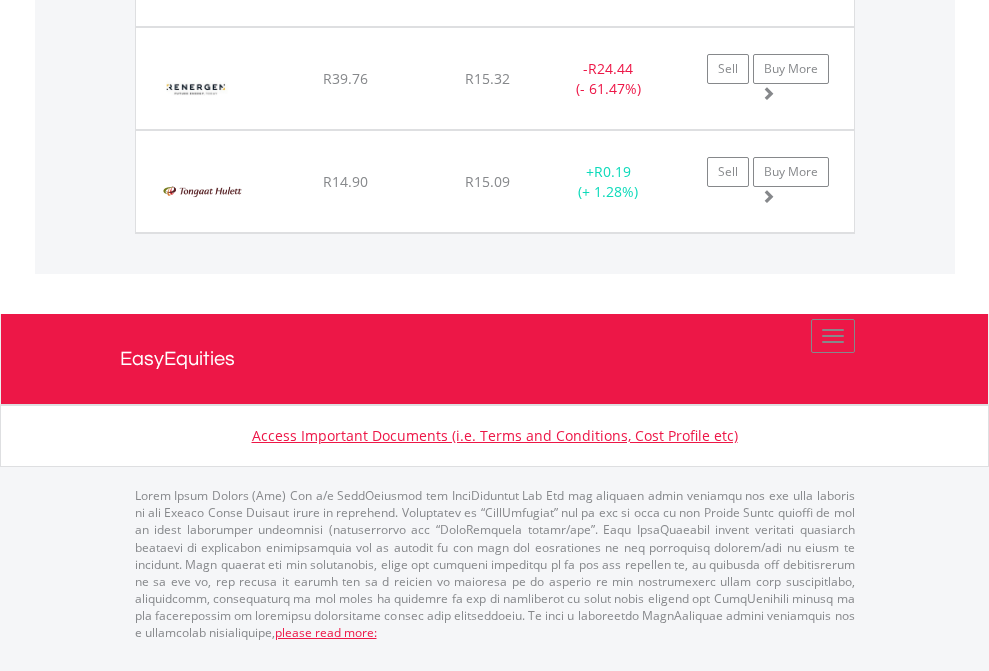 click on "TFSA" at bounding box center [818, -1277] 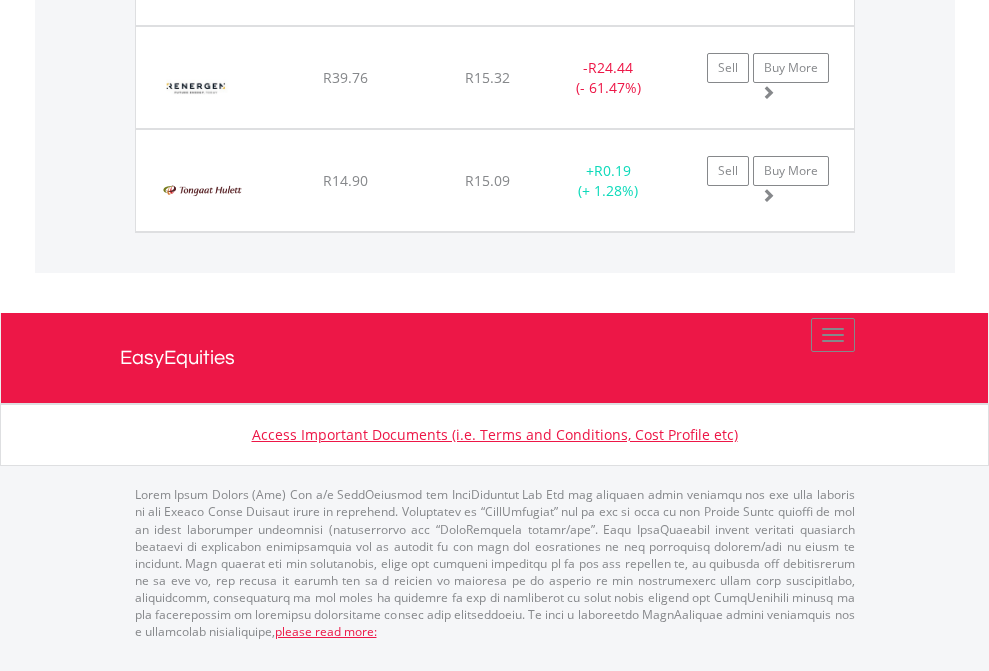 scroll, scrollTop: 144, scrollLeft: 0, axis: vertical 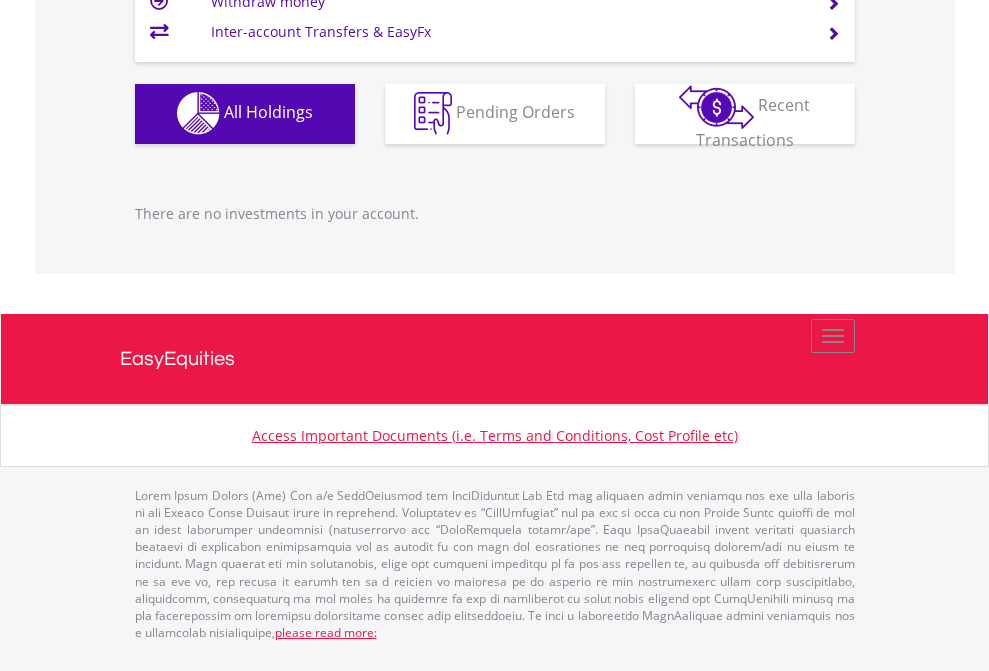 click on "EasyEquities USD" at bounding box center (818, -1142) 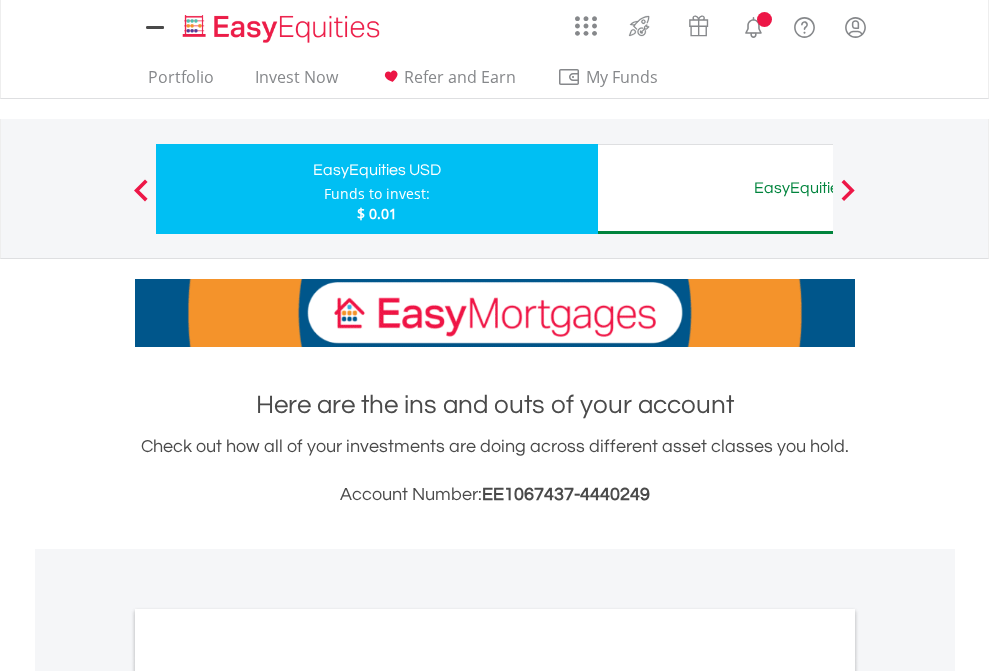 scroll, scrollTop: 0, scrollLeft: 0, axis: both 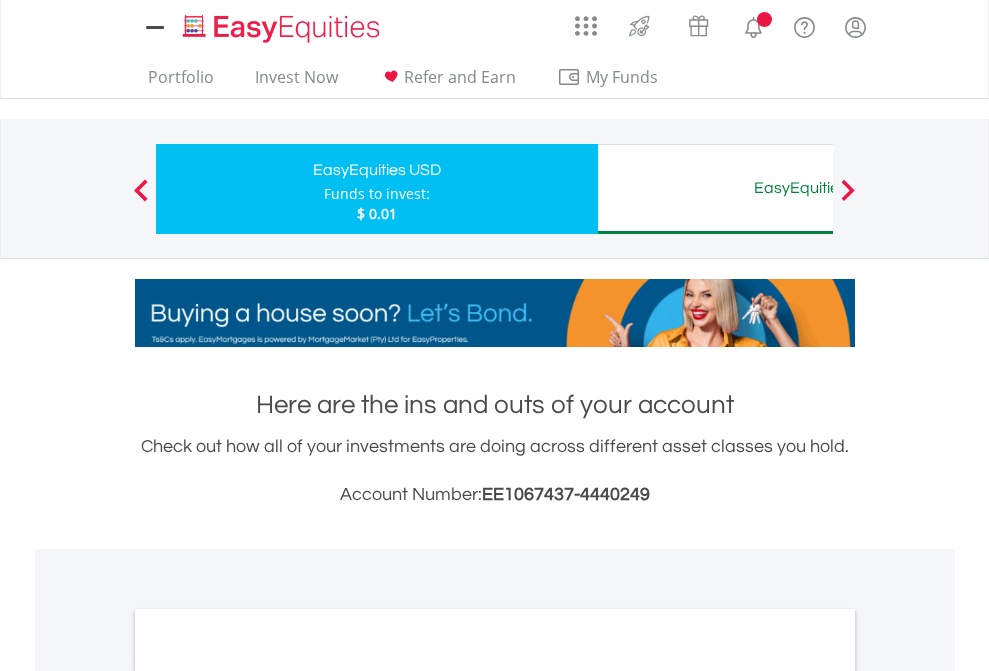 click on "All Holdings" at bounding box center [268, 1096] 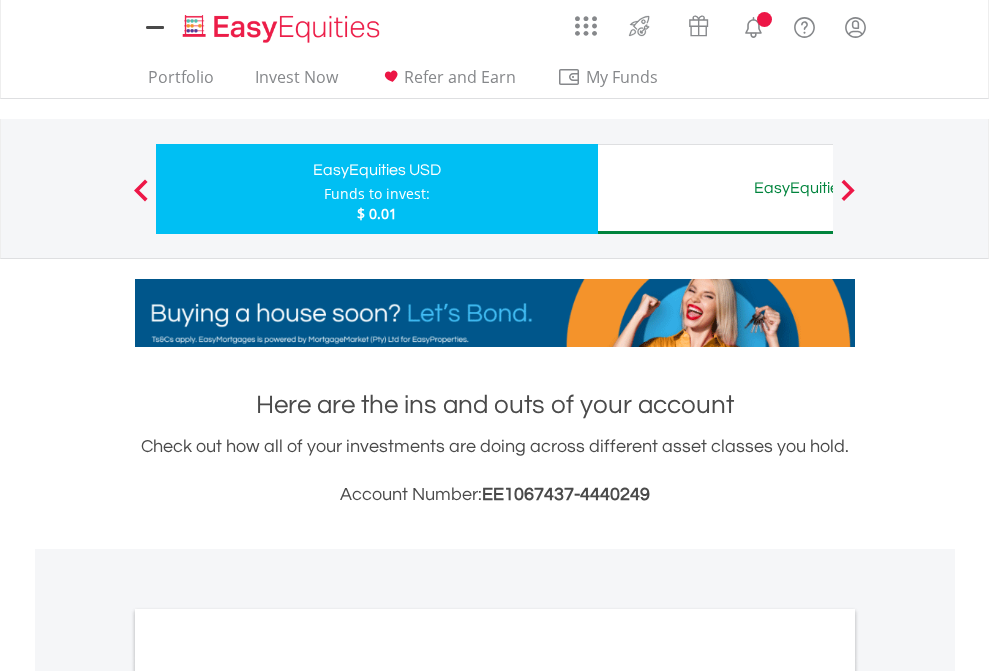 scroll, scrollTop: 1202, scrollLeft: 0, axis: vertical 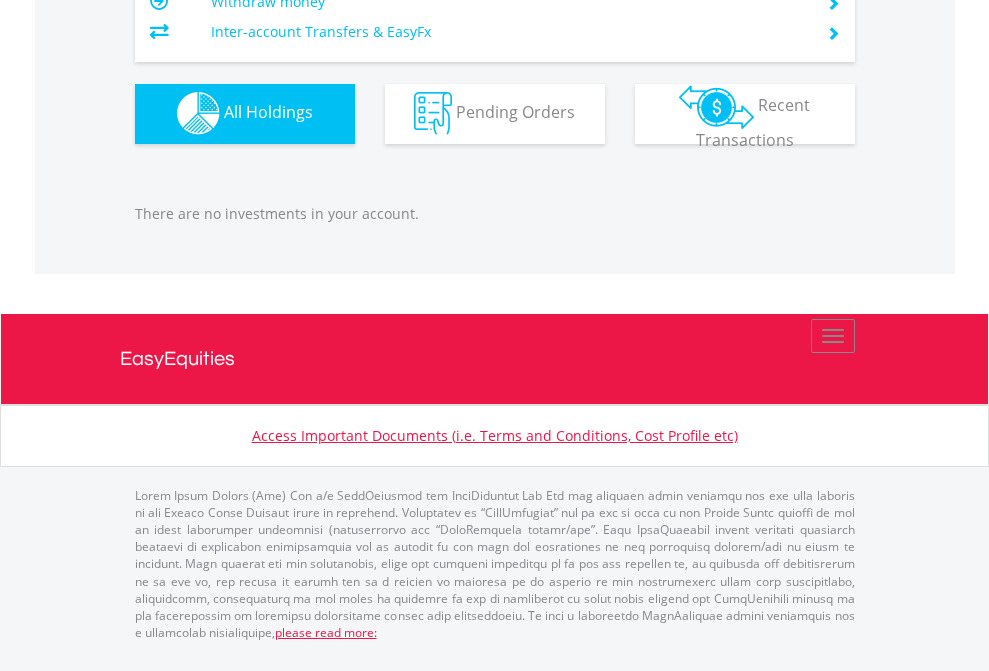 click on "EasyEquities AUD" at bounding box center [818, -1142] 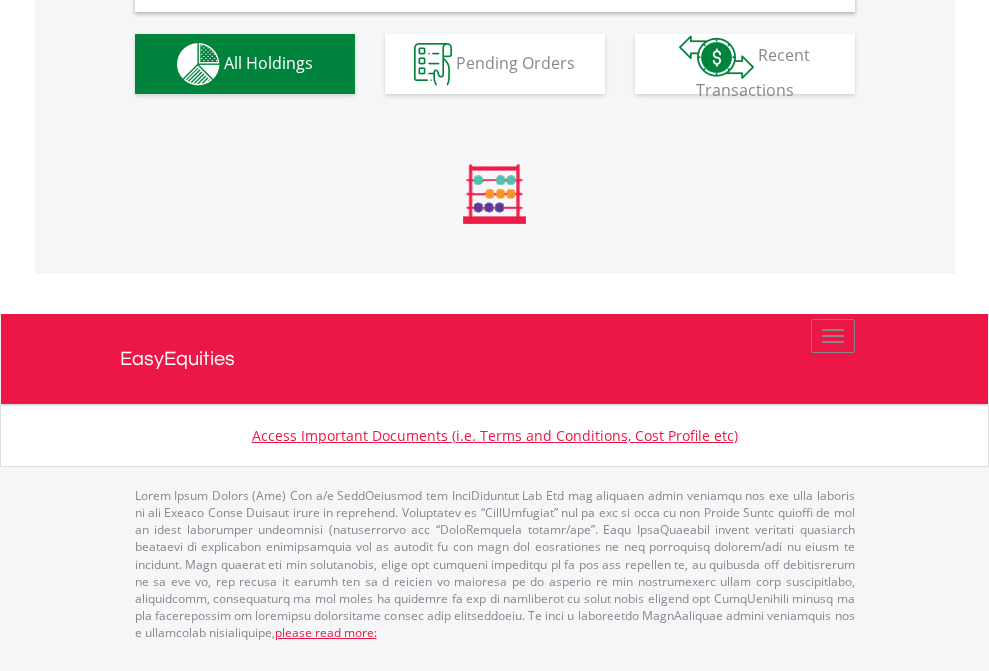 scroll, scrollTop: 1933, scrollLeft: 0, axis: vertical 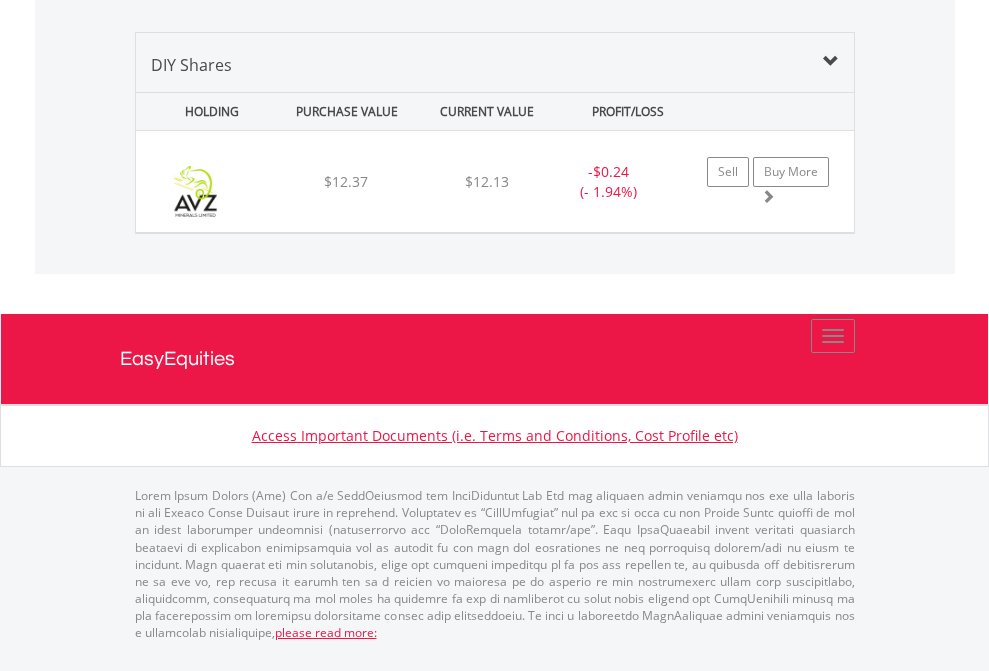 click on "EasyEquities EUR" at bounding box center [818, -968] 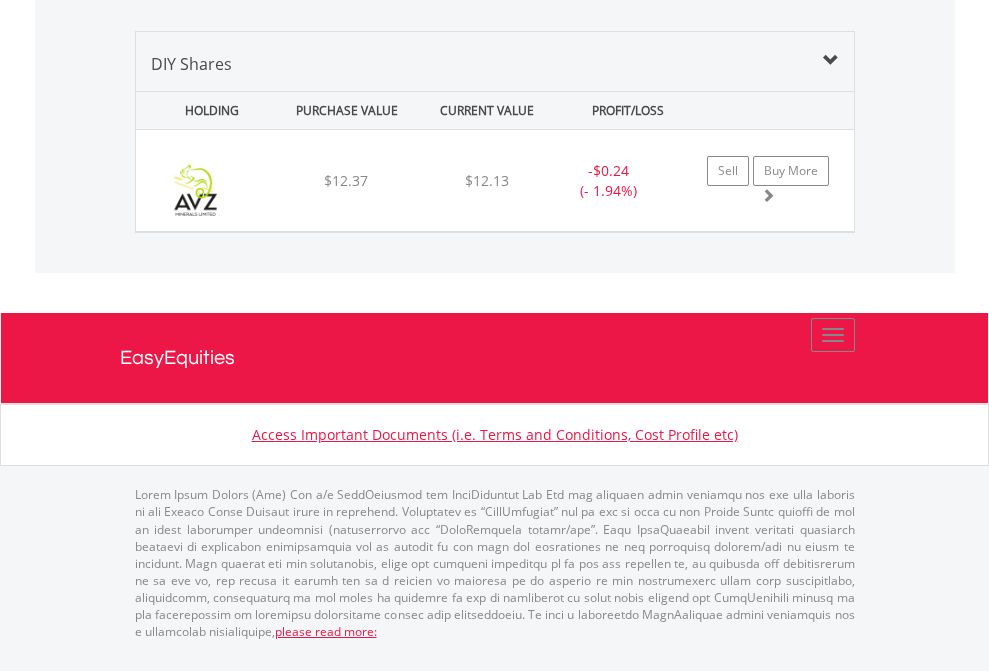 scroll, scrollTop: 144, scrollLeft: 0, axis: vertical 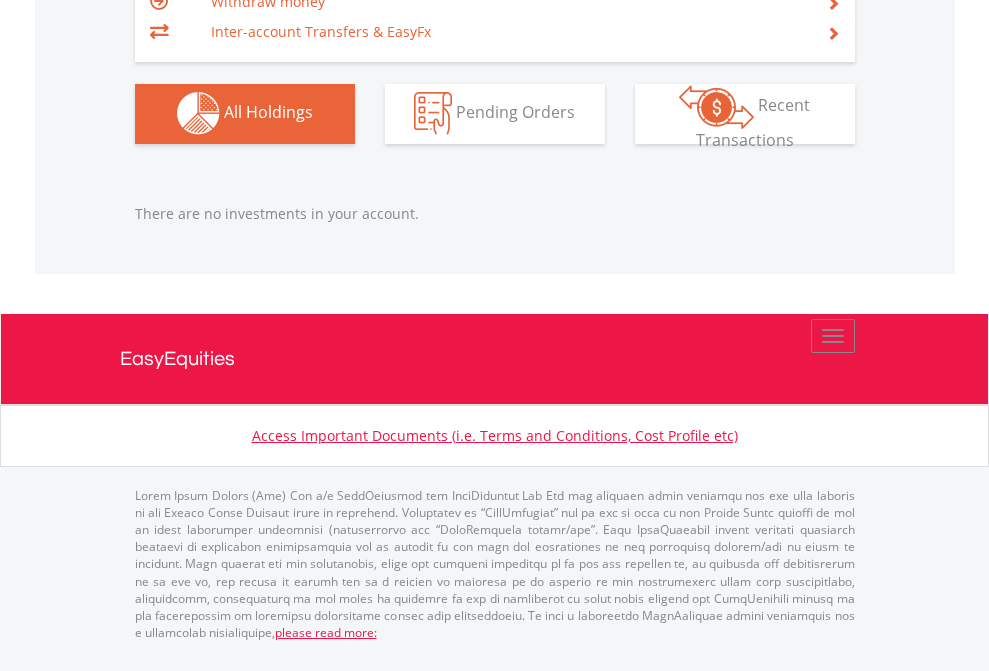 click on "EasyEquities GBP" at bounding box center [818, -1142] 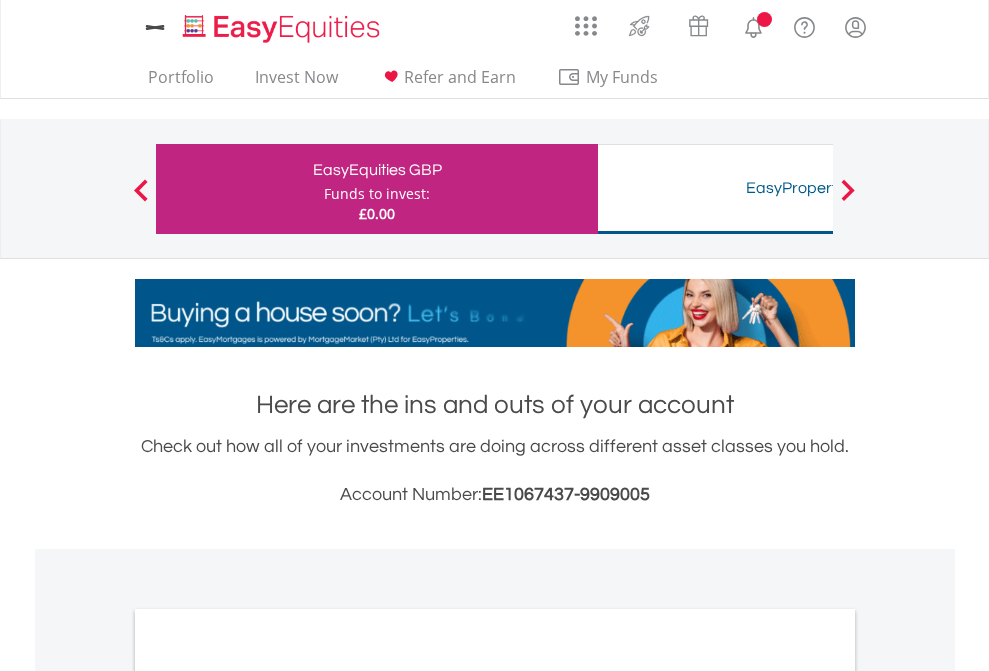 click on "All Holdings" at bounding box center [268, 1096] 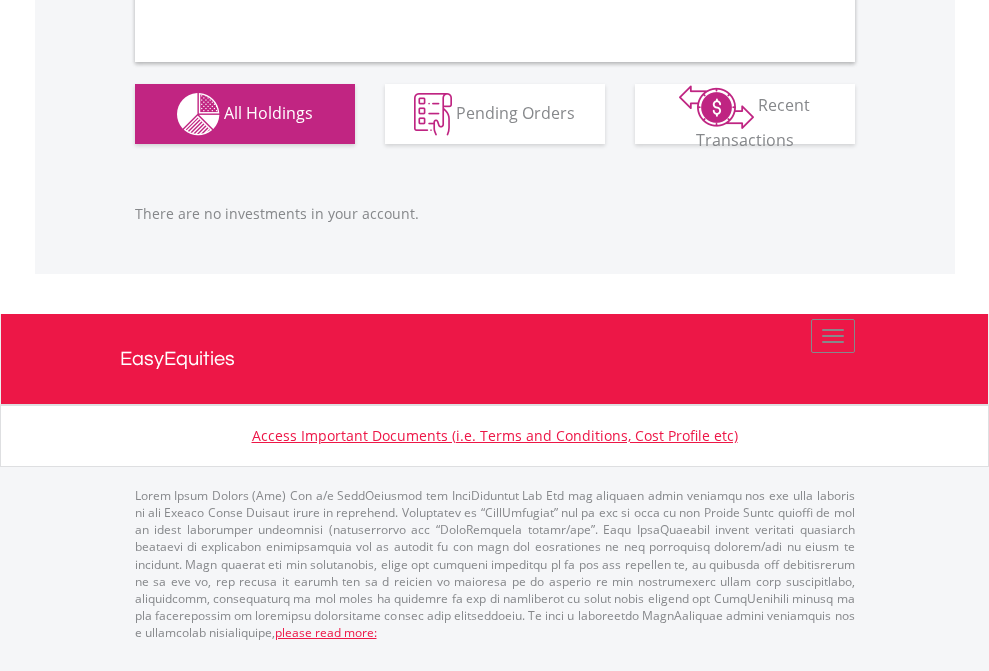 scroll, scrollTop: 1980, scrollLeft: 0, axis: vertical 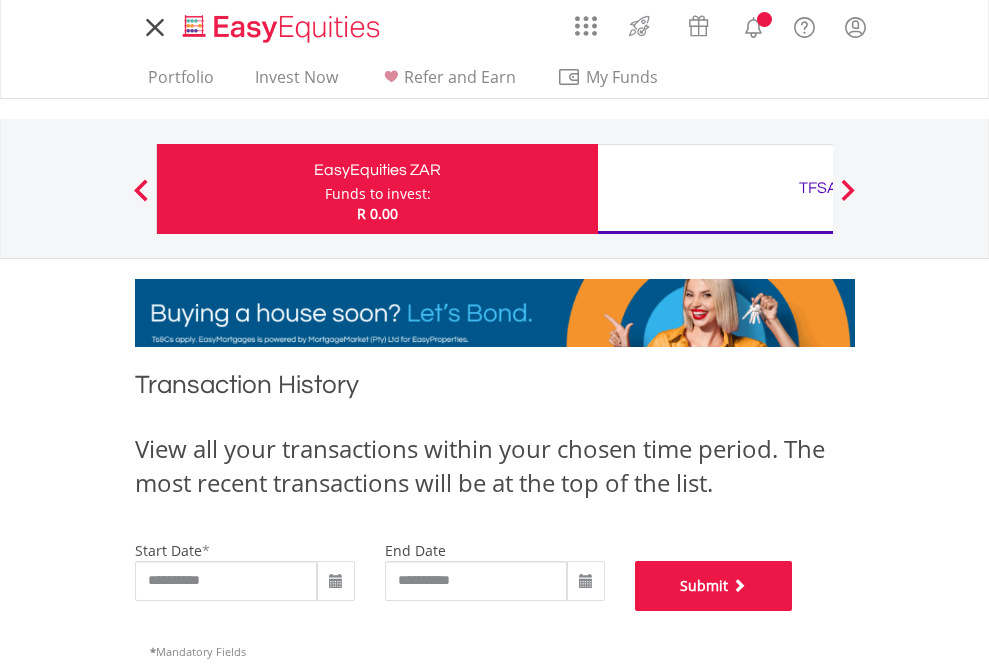 click on "Submit" at bounding box center (714, 586) 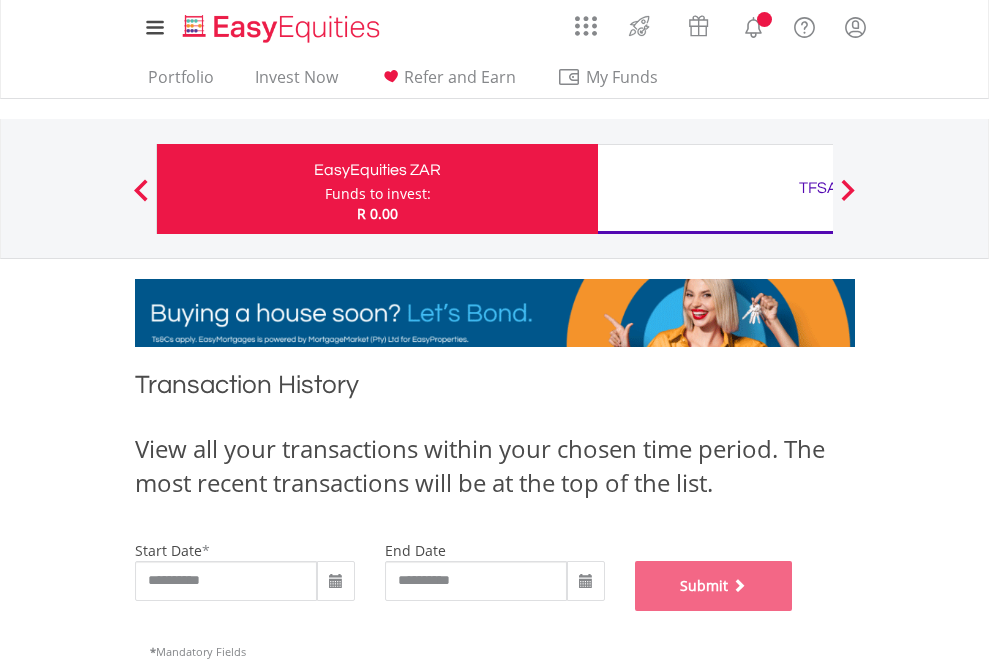 scroll, scrollTop: 811, scrollLeft: 0, axis: vertical 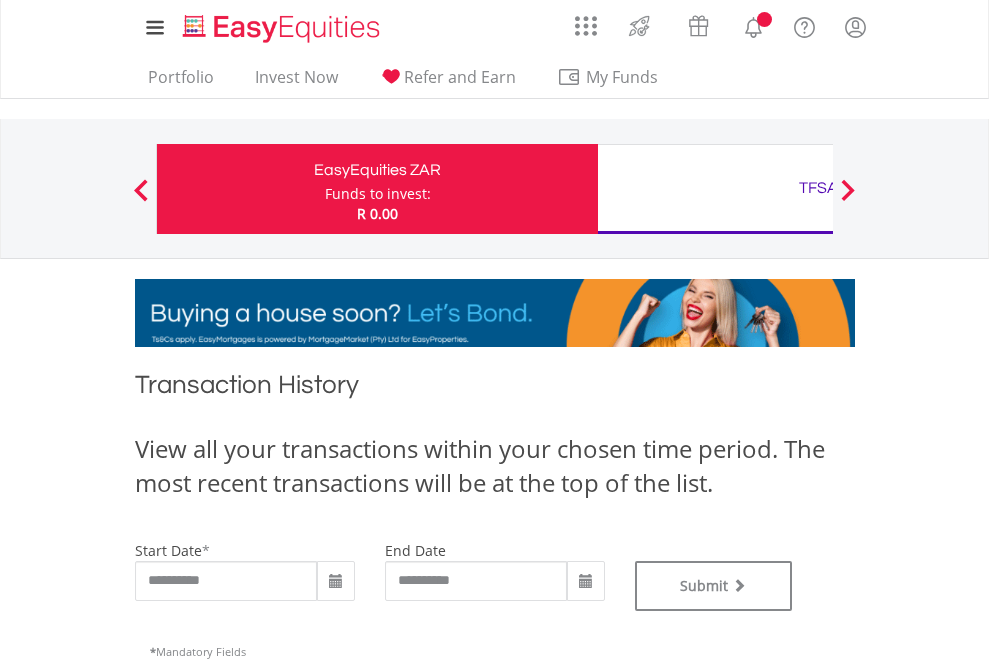 click on "TFSA" at bounding box center (818, 188) 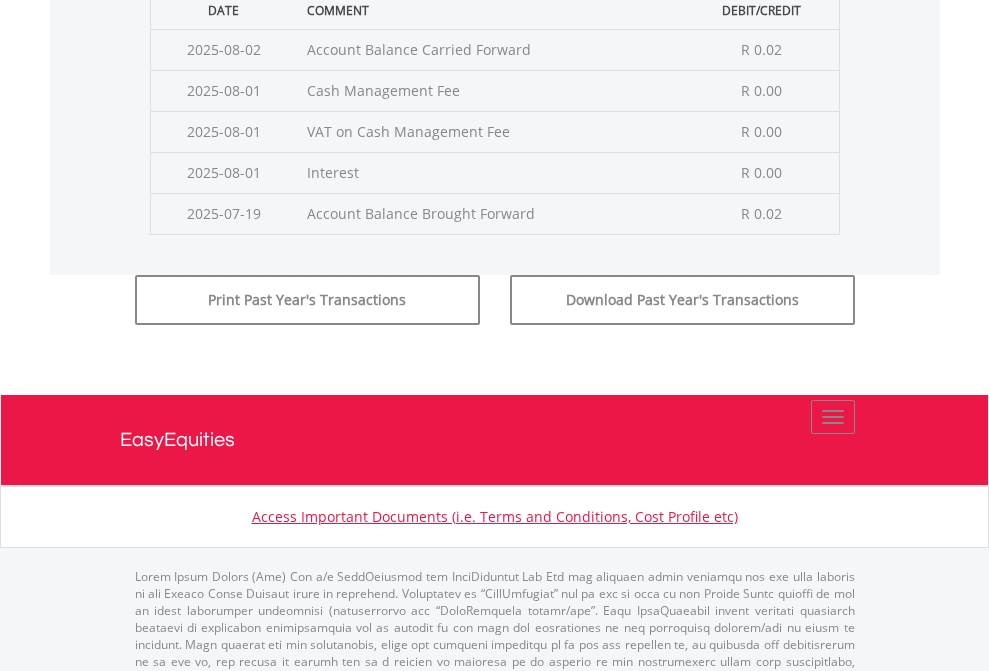 click on "Submit" at bounding box center [714, -225] 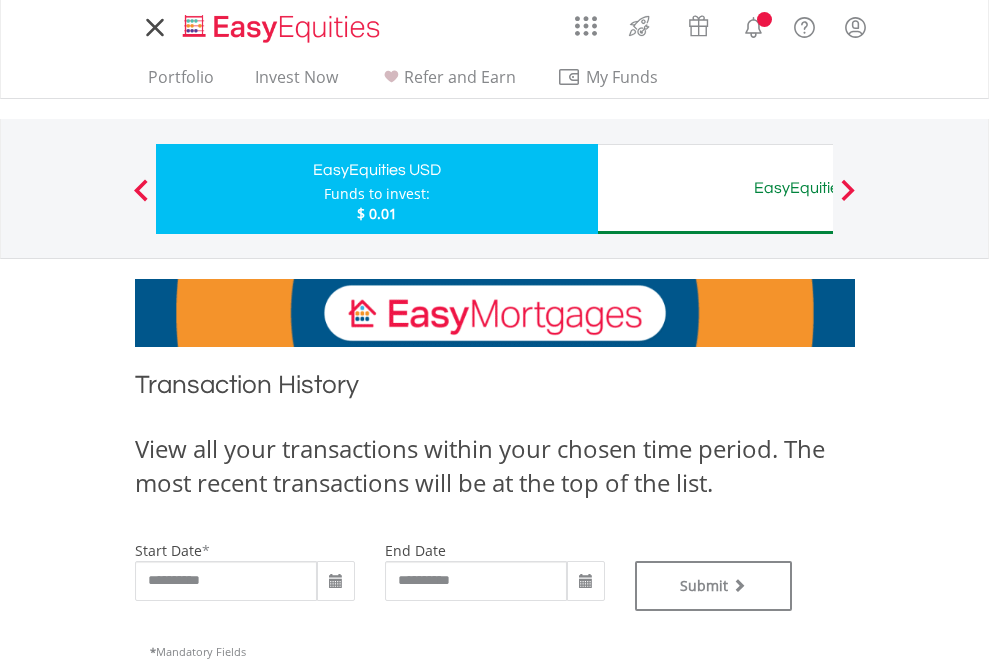 scroll, scrollTop: 0, scrollLeft: 0, axis: both 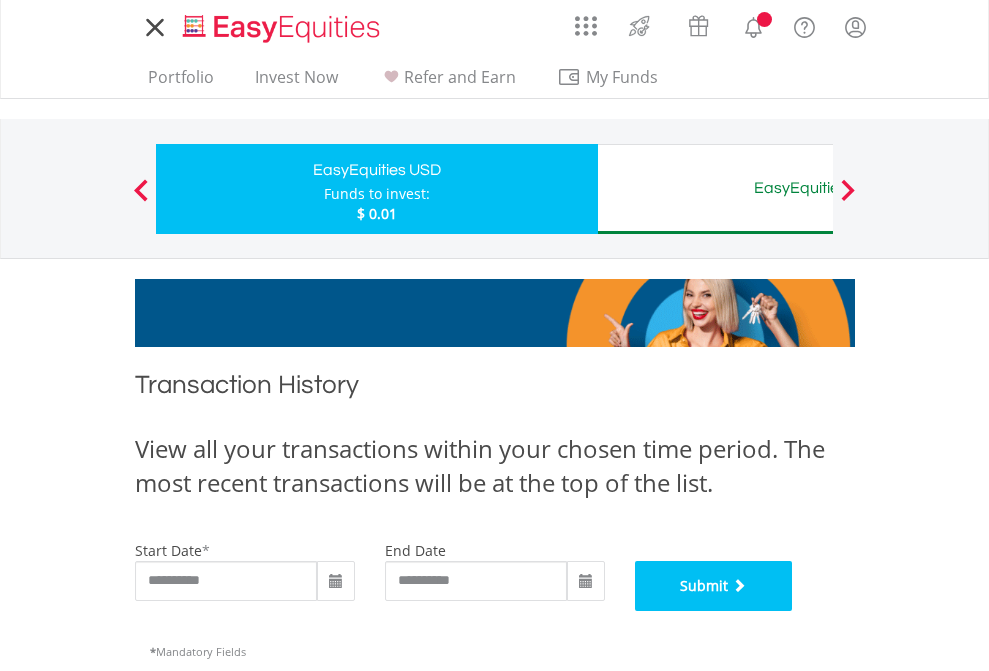 click on "Submit" at bounding box center [714, 586] 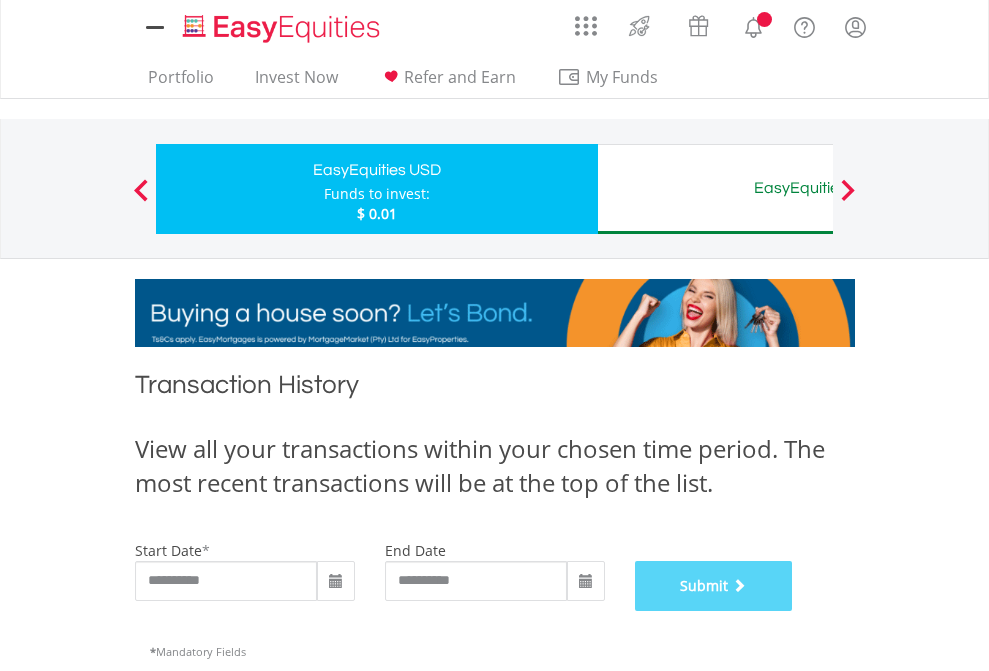 scroll, scrollTop: 811, scrollLeft: 0, axis: vertical 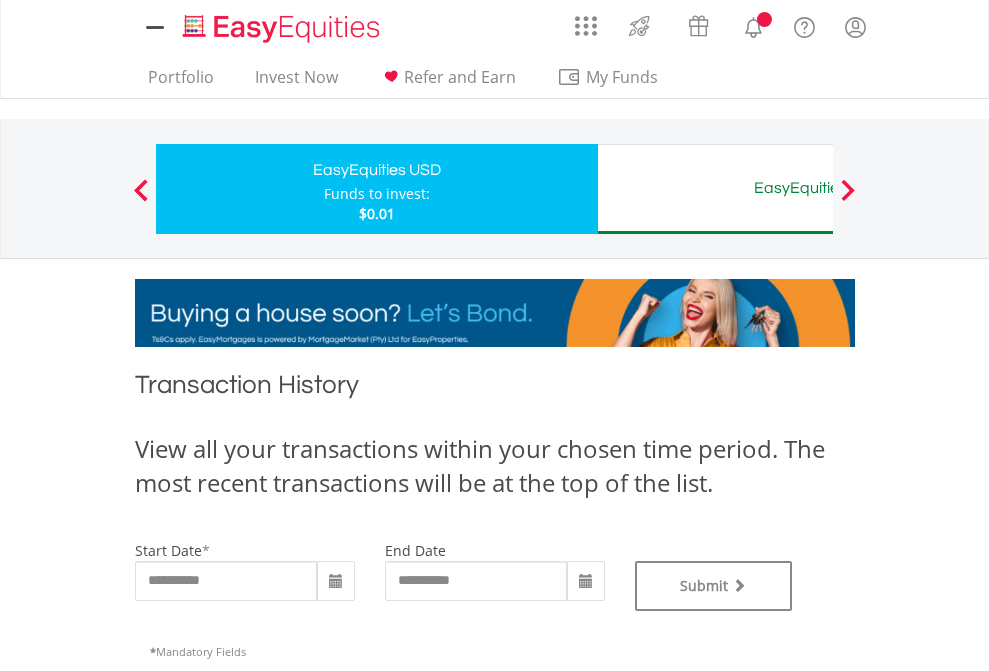 click on "EasyEquities AUD" at bounding box center (818, 188) 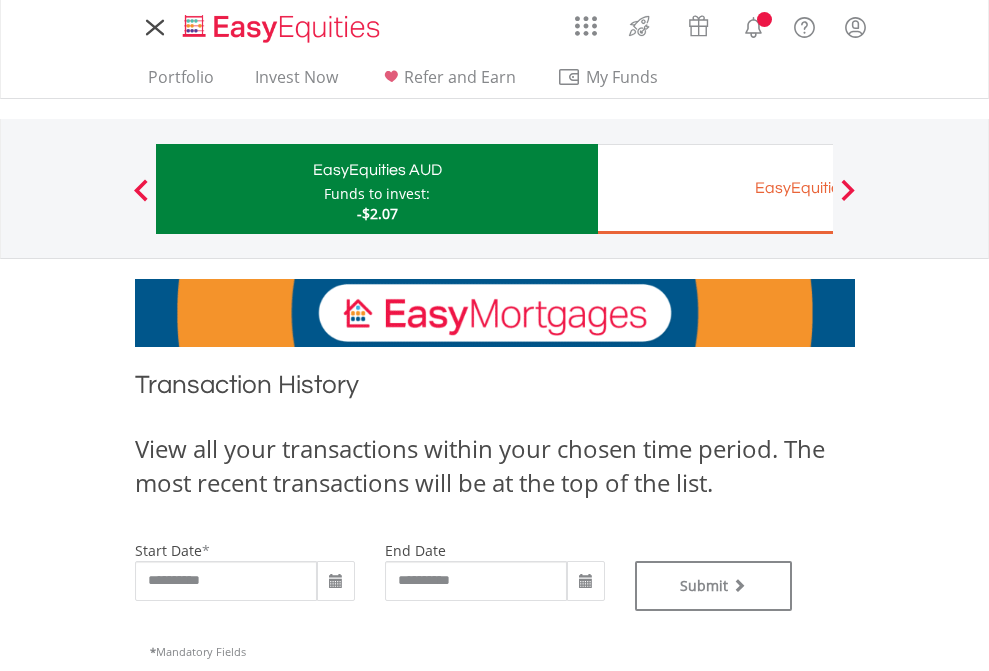 scroll, scrollTop: 0, scrollLeft: 0, axis: both 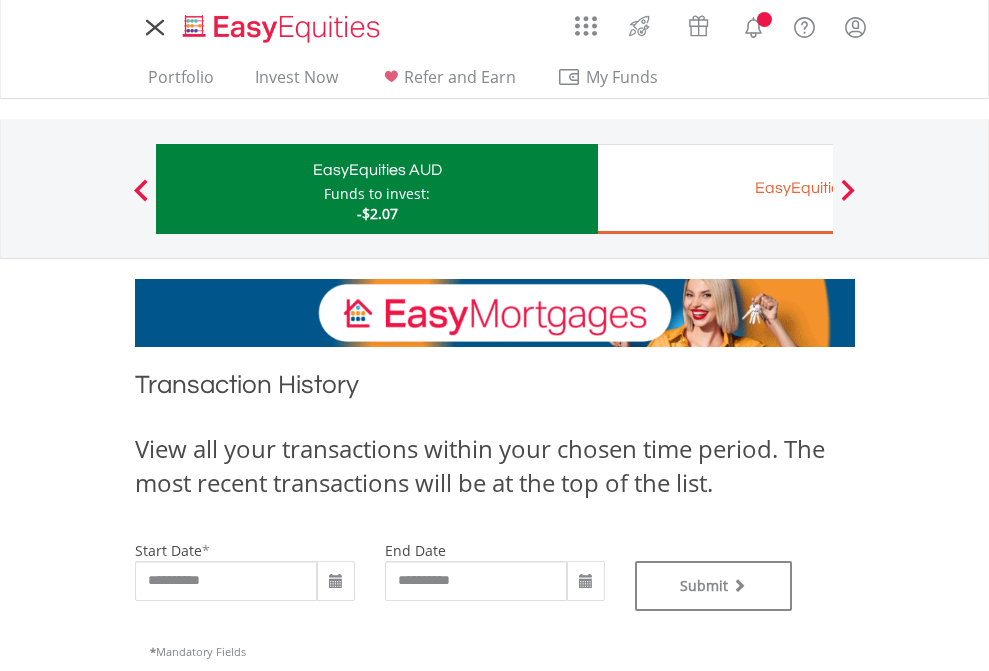 type on "**********" 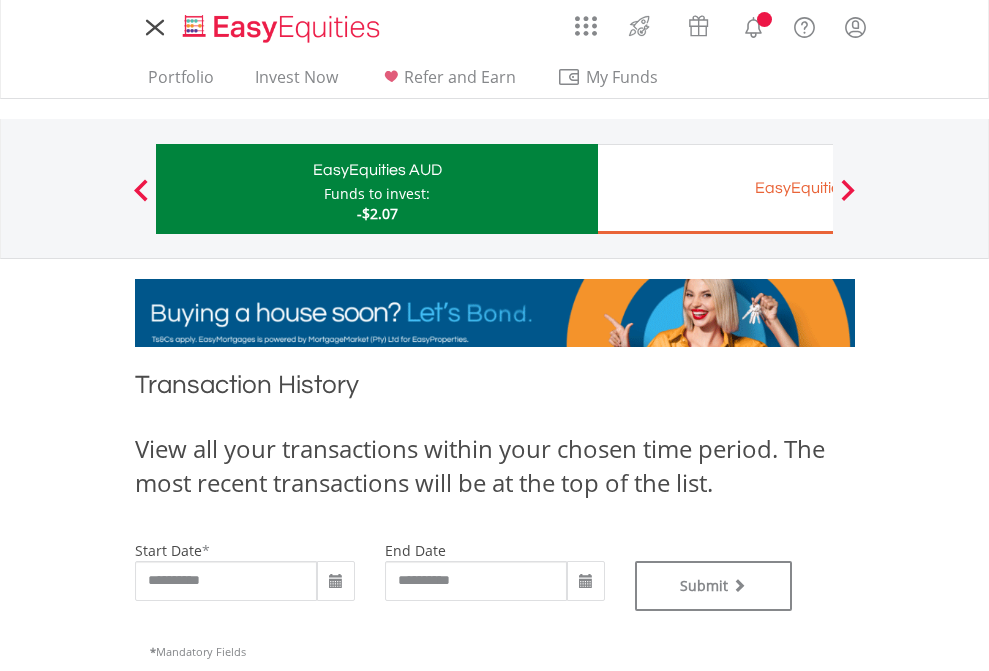 type on "**********" 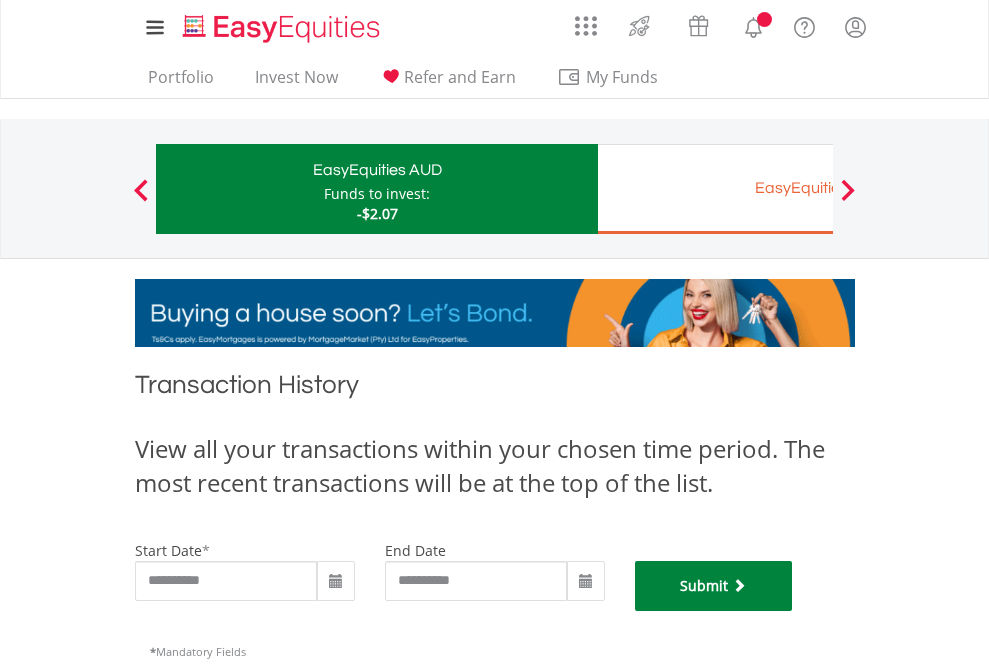 click on "Submit" at bounding box center [714, 586] 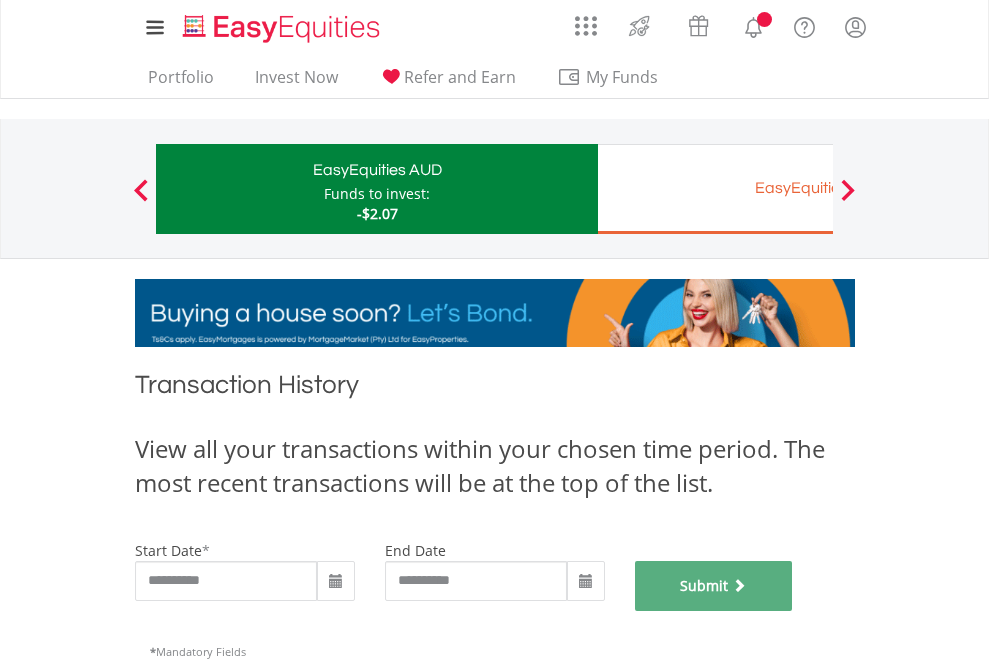 scroll, scrollTop: 811, scrollLeft: 0, axis: vertical 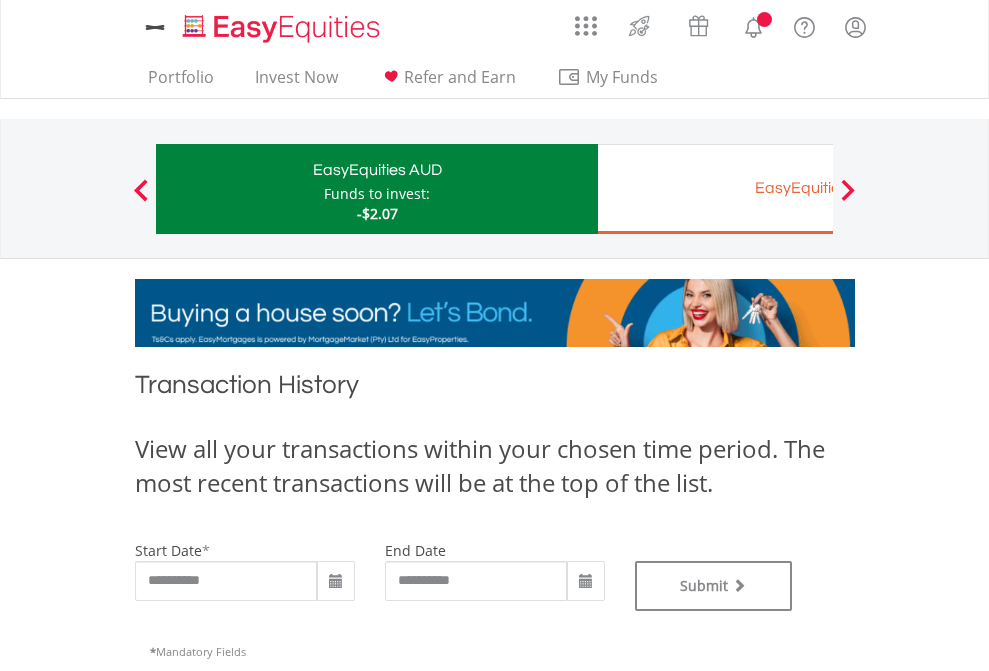 click on "EasyEquities EUR" at bounding box center (818, 188) 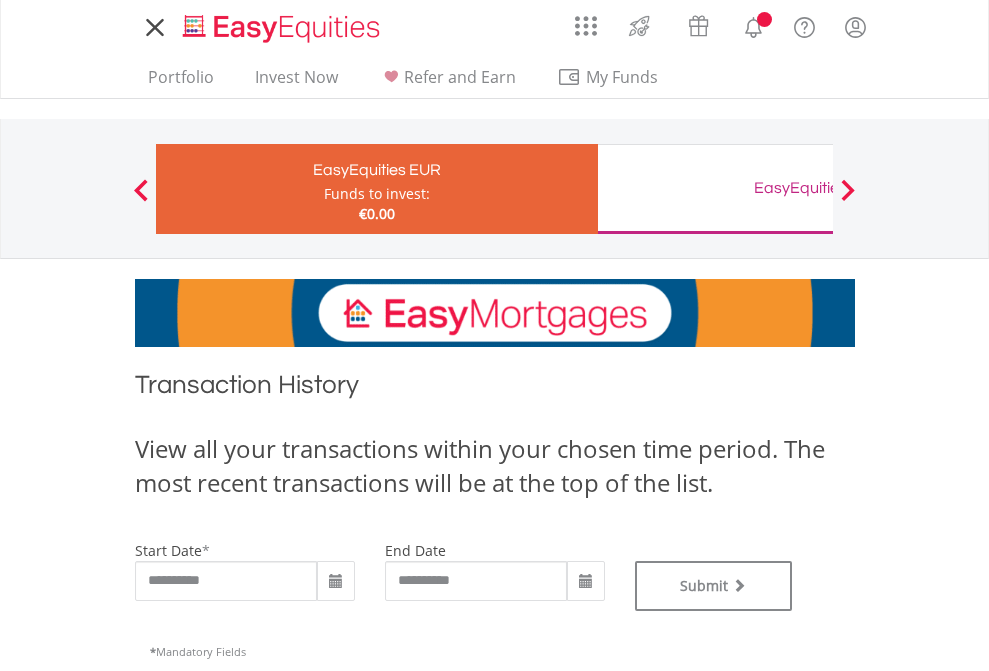 scroll, scrollTop: 0, scrollLeft: 0, axis: both 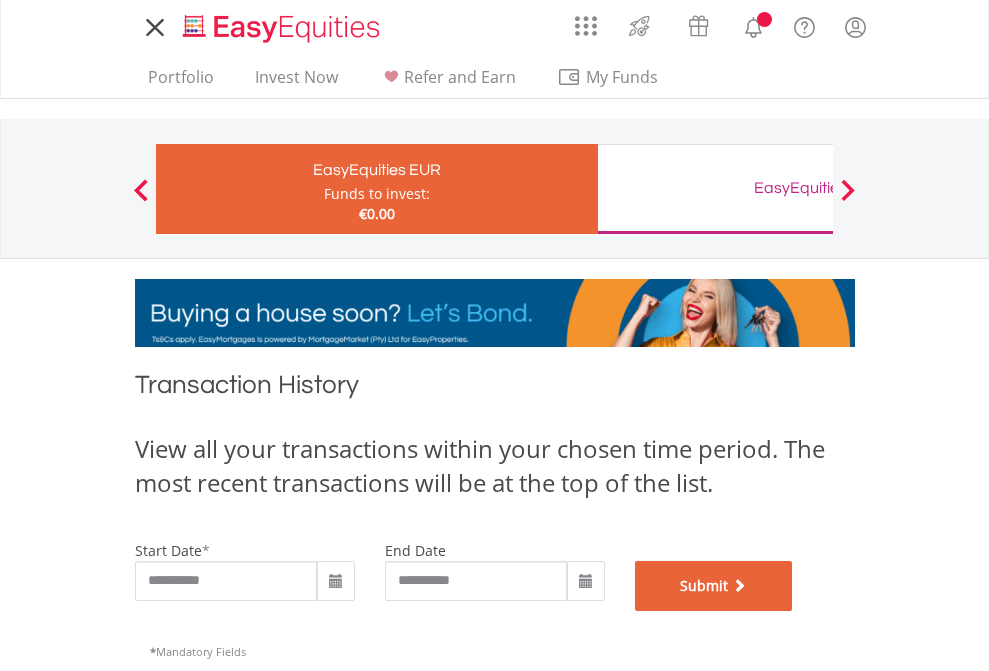 click on "Submit" at bounding box center [714, 586] 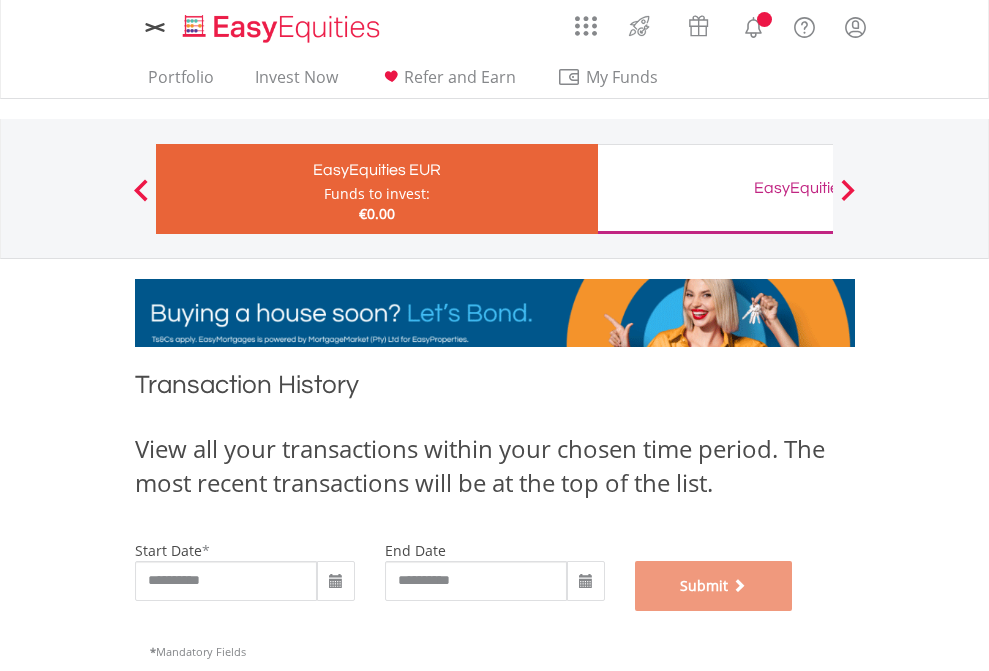 scroll, scrollTop: 811, scrollLeft: 0, axis: vertical 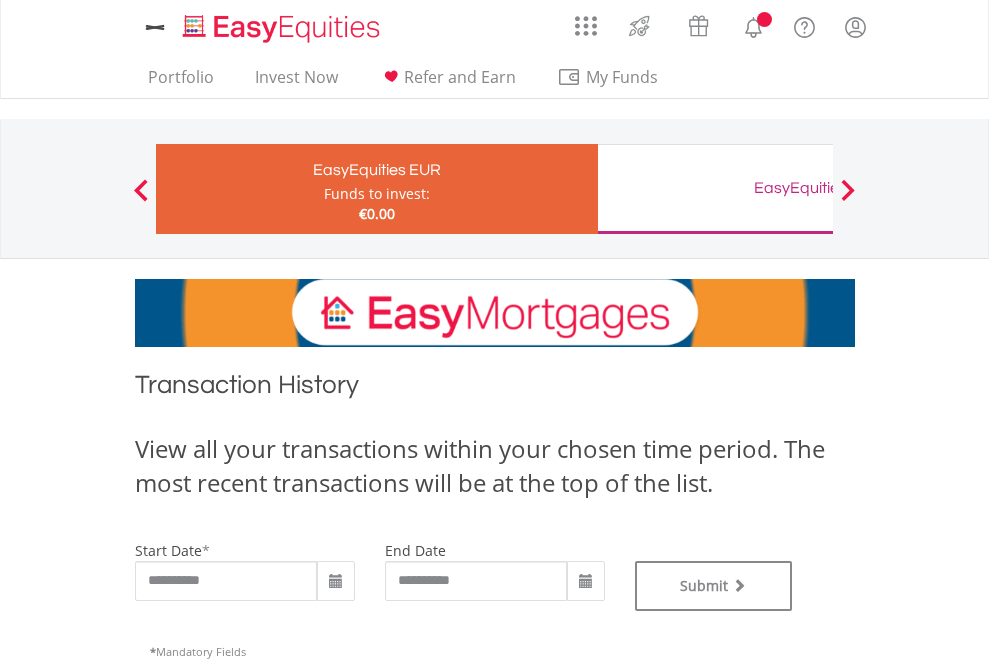 click on "EasyEquities GBP" at bounding box center (818, 188) 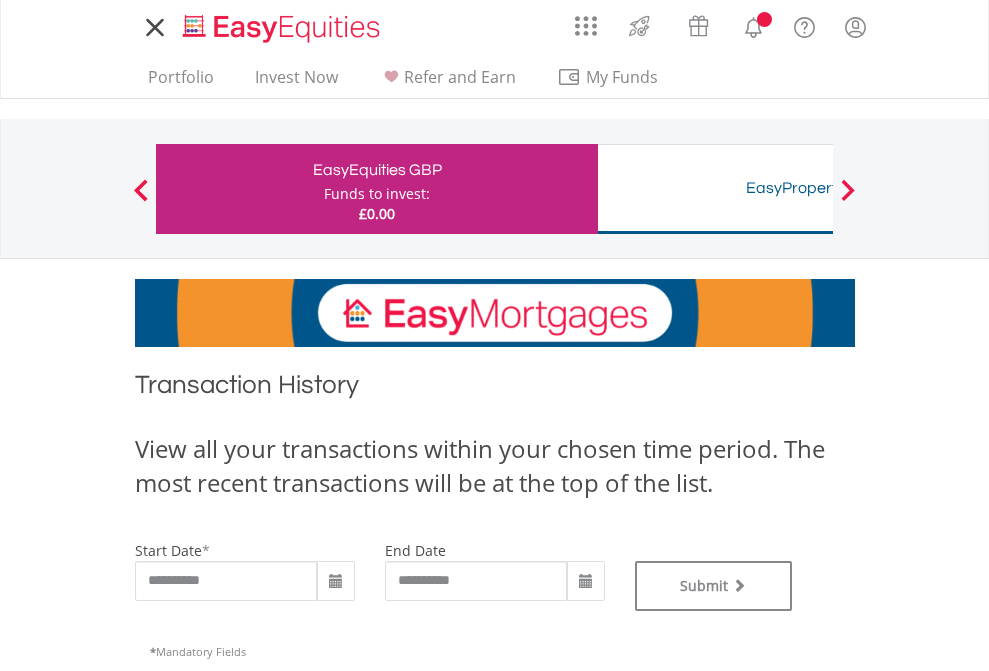 scroll, scrollTop: 0, scrollLeft: 0, axis: both 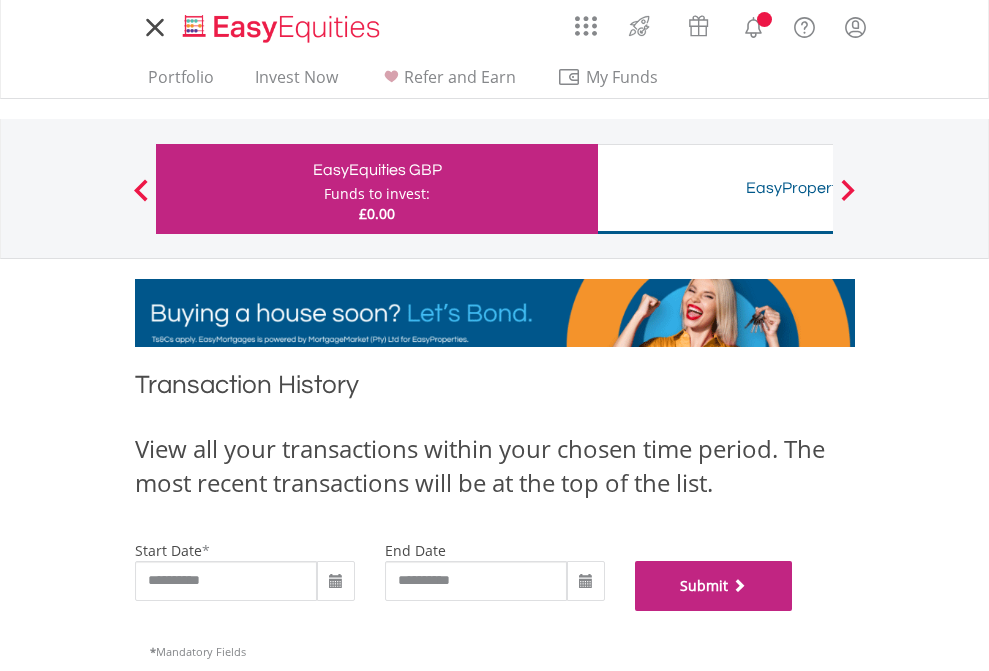 click on "Submit" at bounding box center (714, 586) 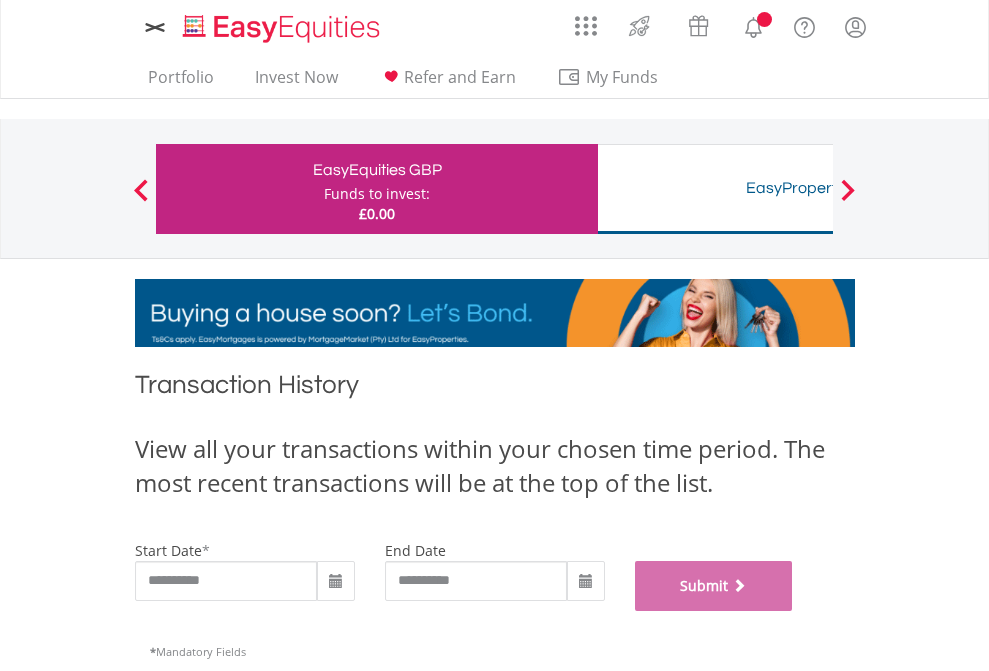 scroll, scrollTop: 811, scrollLeft: 0, axis: vertical 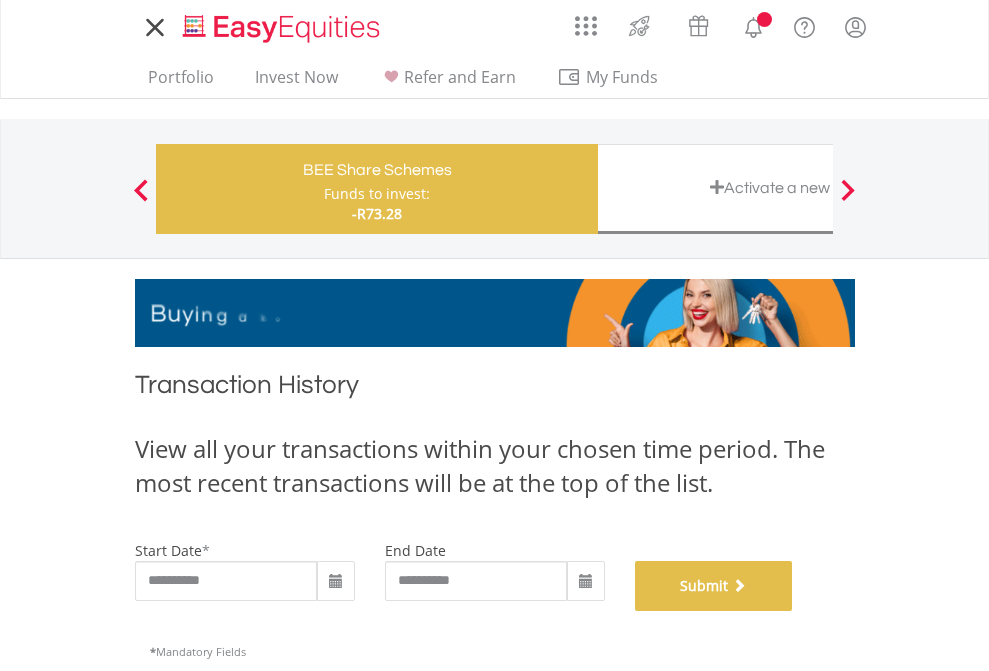 click on "Submit" at bounding box center (714, 586) 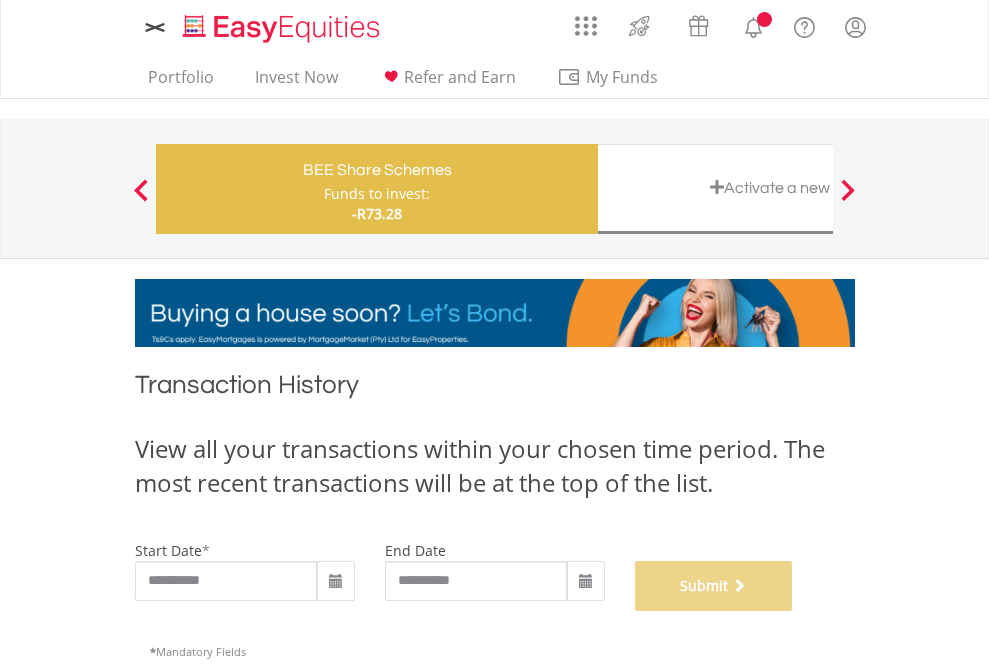 scroll, scrollTop: 811, scrollLeft: 0, axis: vertical 